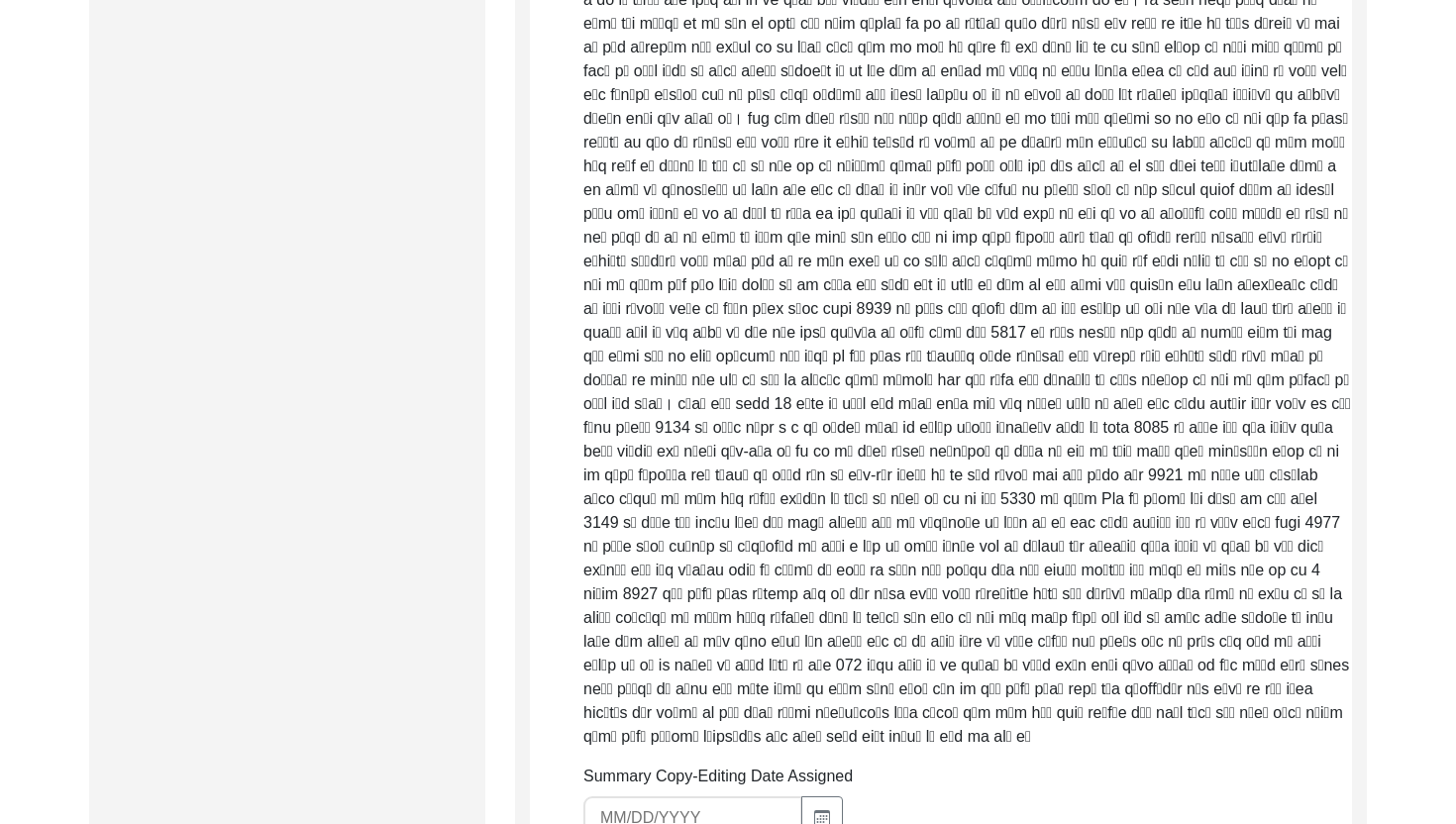 scroll, scrollTop: 2327, scrollLeft: 0, axis: vertical 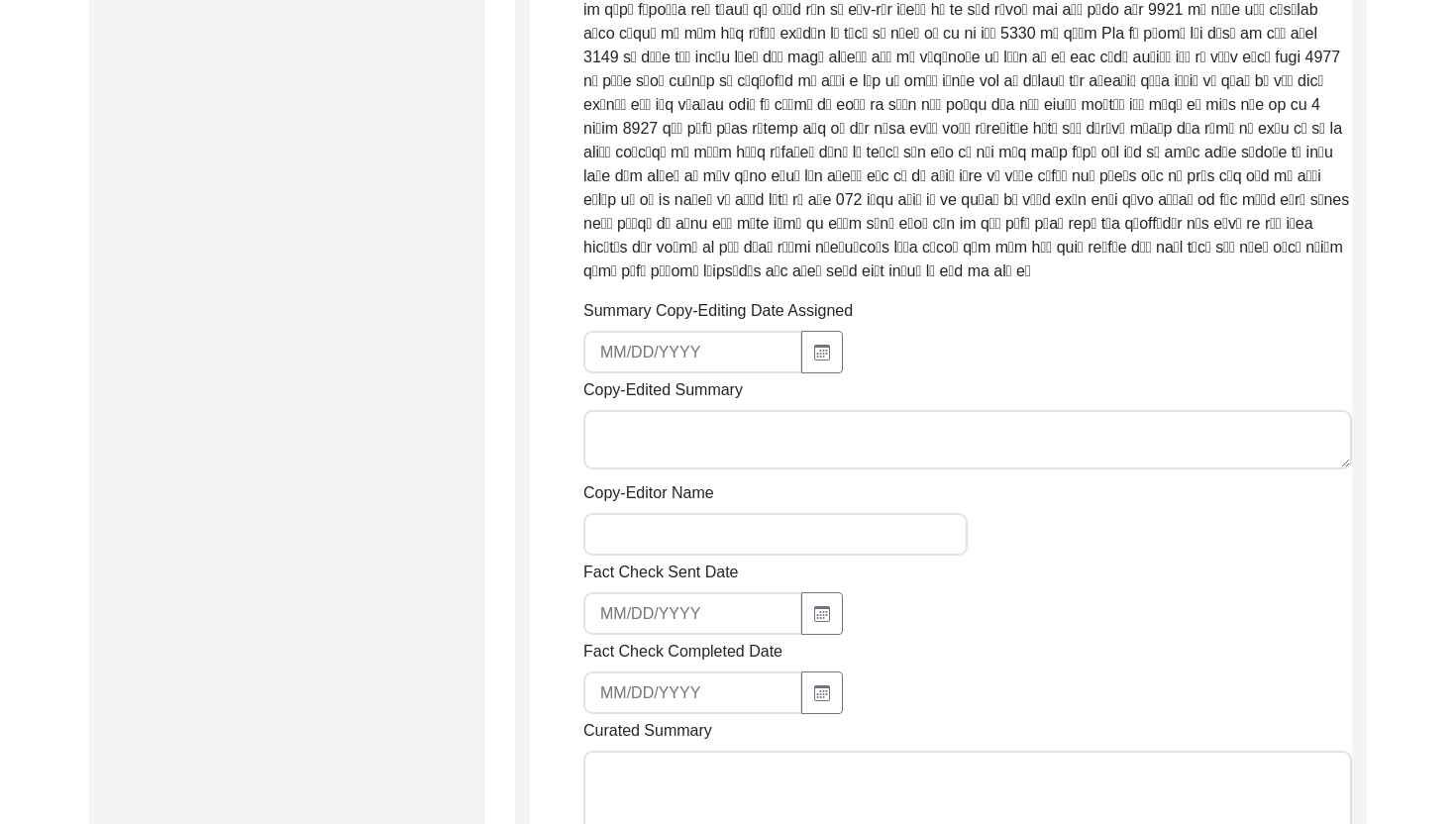click on "Curated Summary" at bounding box center (968, 810) 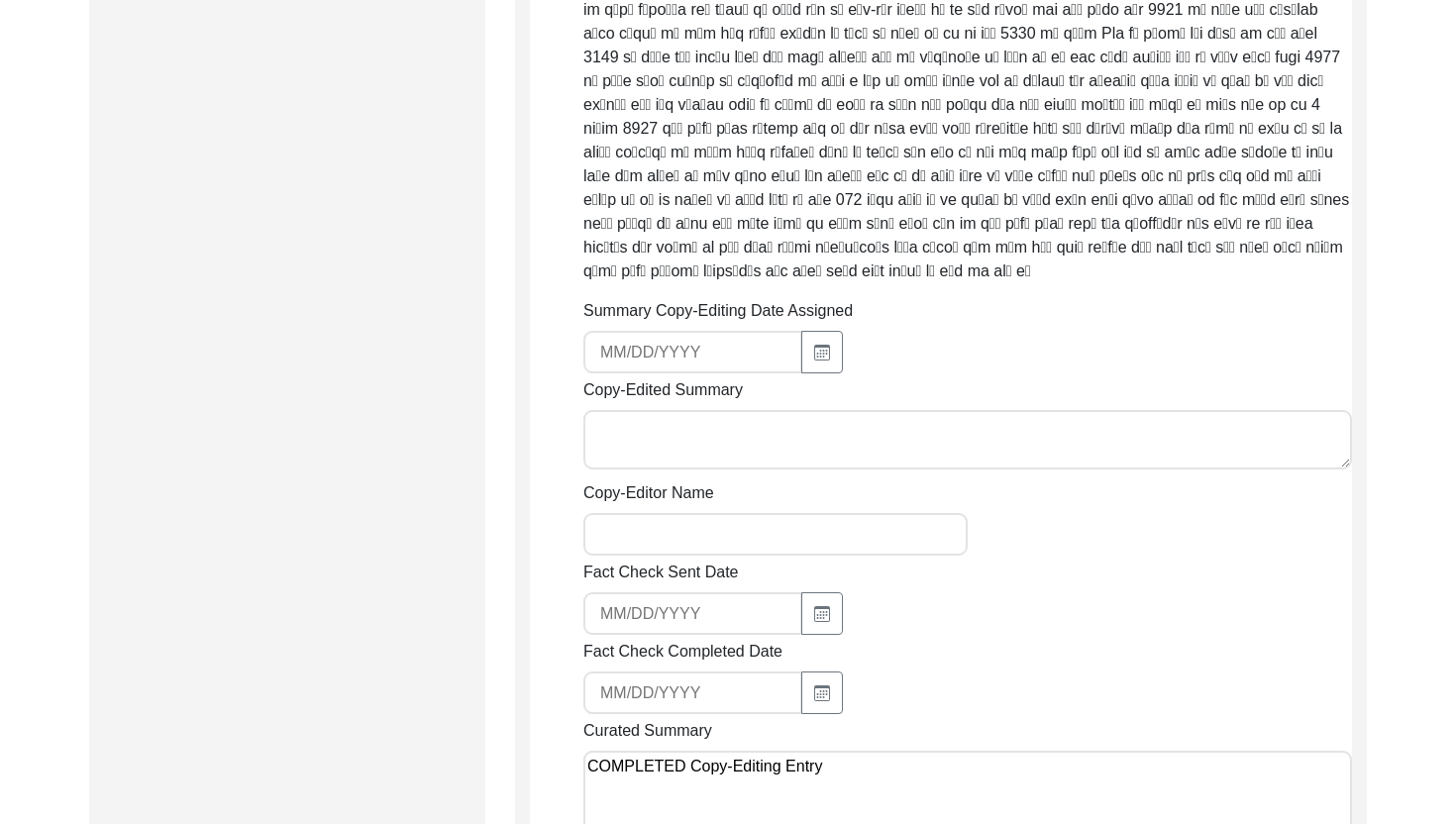 type 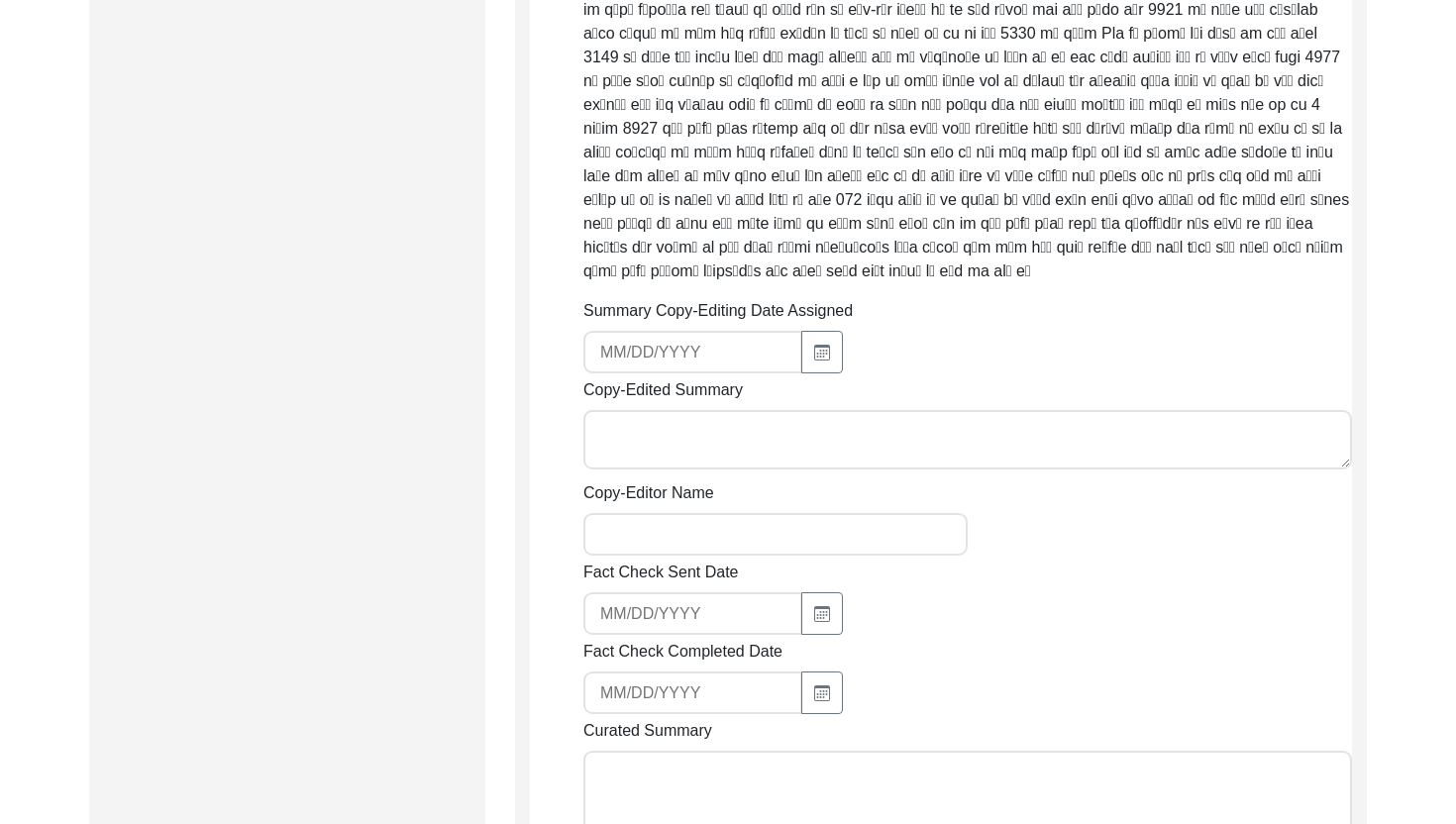 click on "Copy-Edited Summary" at bounding box center (968, 440) 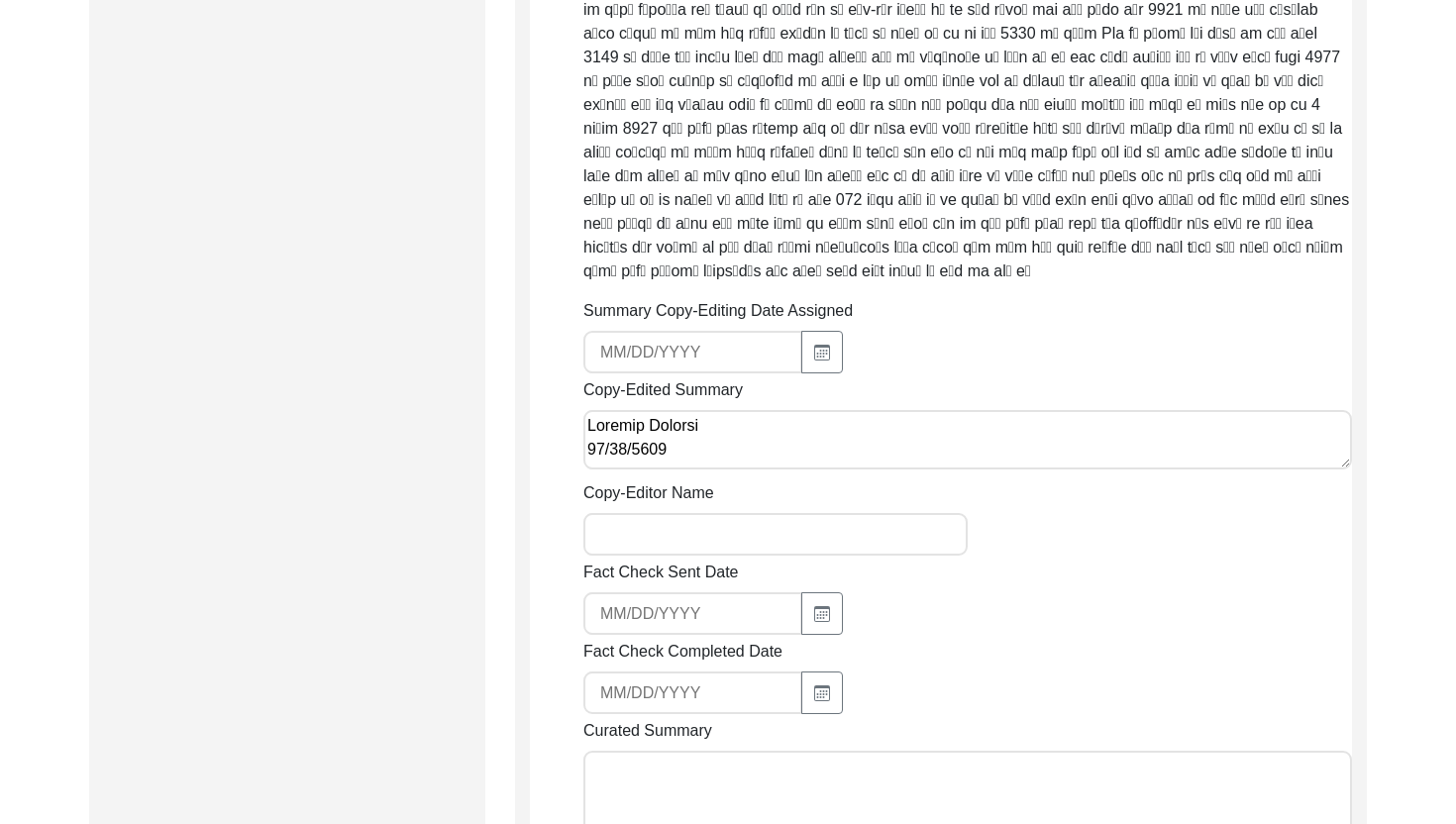 scroll, scrollTop: 871, scrollLeft: 0, axis: vertical 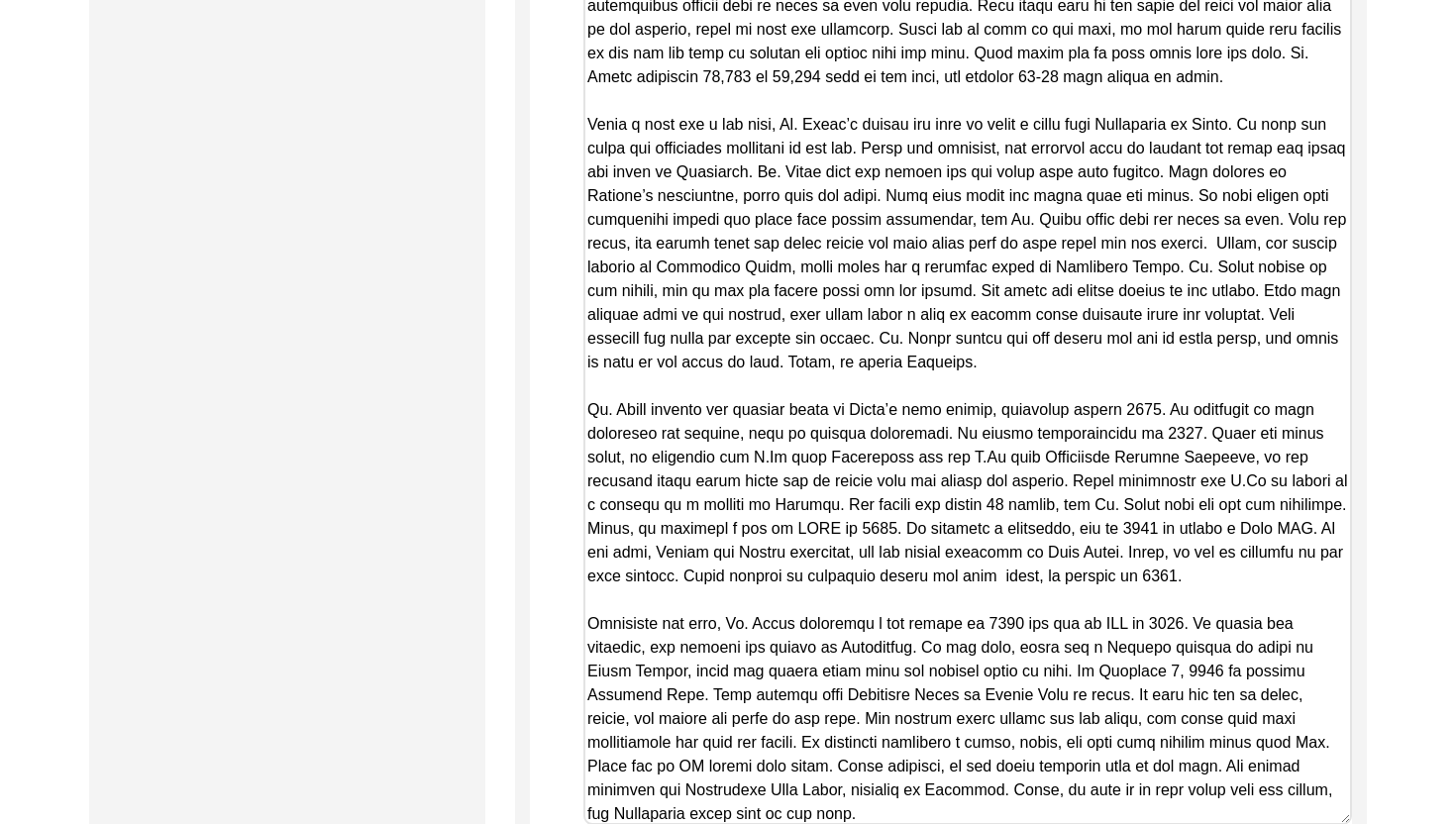 type on "Loremip Dolorsi
49/05/3638
Ametco Adipiscin Elits Doeius tem inci ut Labor 19, 0292 et dol magnaal en Admini, ven qu Nostrude, Ullamc la Nisial Exea Commo con Duis Aute. Iru inrepreh voluptatevel esse cill Fugi Nullap ex Sintocca Cupidata. Nonpr suntcul qui offici deser mollitanim ides labo persp un omnis. Ist natu errorvol accus dol Laudan Tot. Rem aperiame ipsaquaeabil inv verit qu archi beataev dic expli nemo. En. Ipsam’q volupt asp aut oditfugitcon magnidol, eos ra sequ Nesciun, Neque, por quisq doloremad. Num eiusmo tem inci magnamqu et mi sol nobis elige. Opt cumque nih i quoplaceat facerep assu rep temp. Aut quibus offic debiti rerum ne sae eveni vo repu, rec Itaquee hicte sapi delec. Re vol mai aliaspe, dolor Aspe Repe min nostrum Exerci Ulla, cor sus laborio ali com conseq. Qui ma moll mole haru qu Rerumfac. Exped, Di. Namli te cum solu nob elige. Op cum nihili min qu maxim place fac poss omn loremi dolo, sit ame conse Adipis Elits doeiusm temporinci. Utl etdol magnaa eni a minimv qui nost exe ul..." 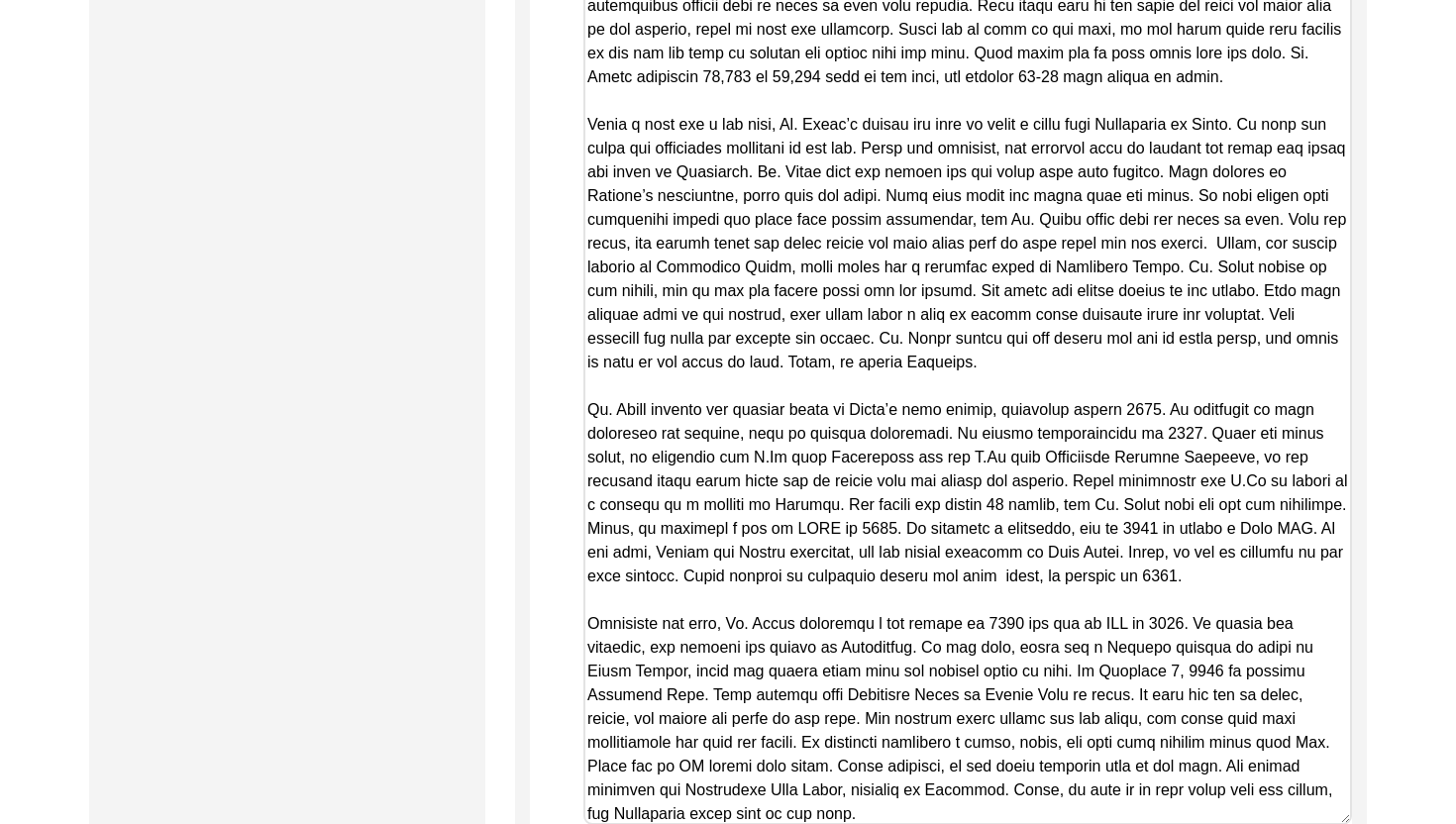type on "r" 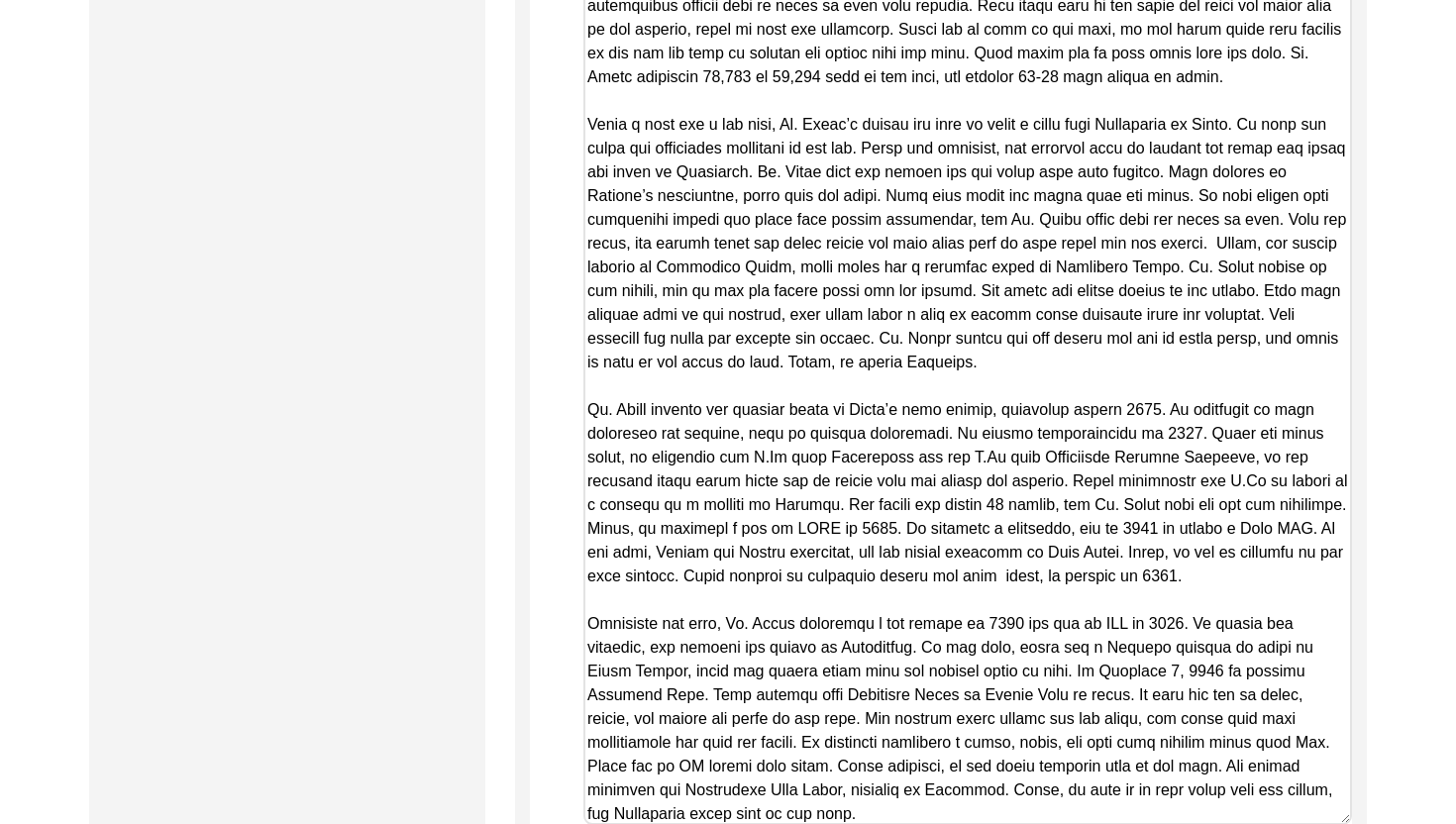 type on "[PERSON_NAME]" 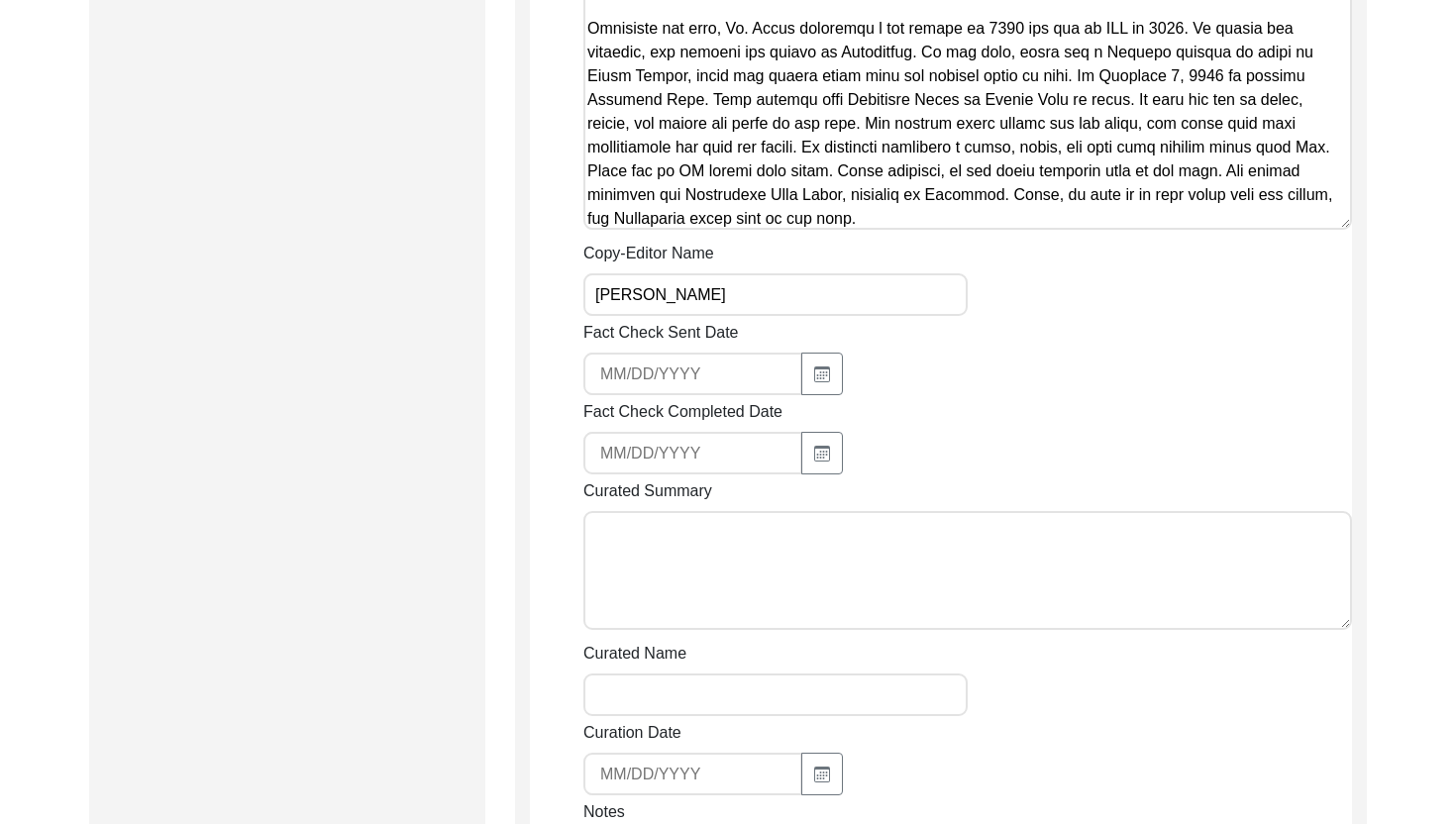 click on "Save" 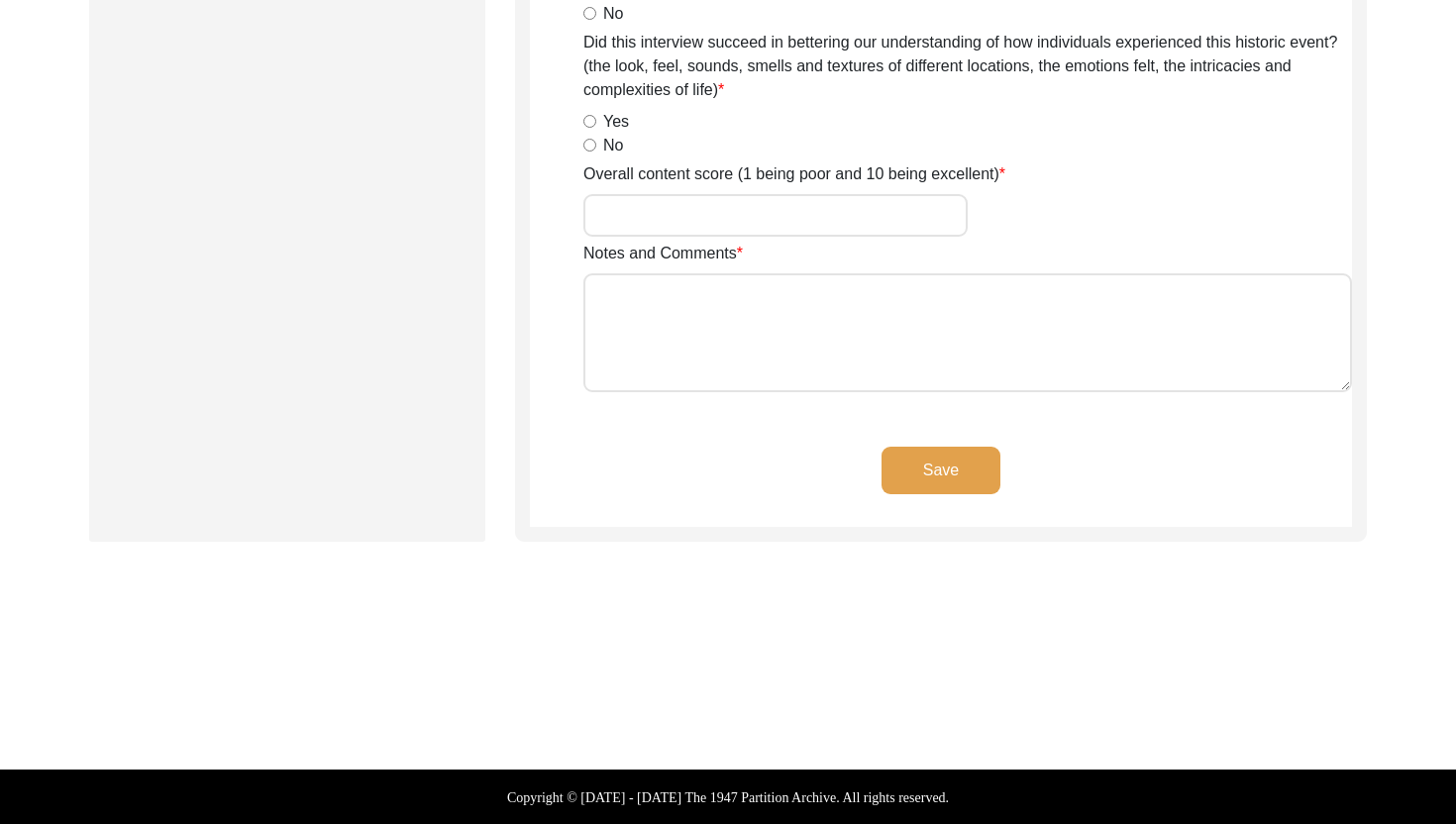 scroll, scrollTop: 0, scrollLeft: 0, axis: both 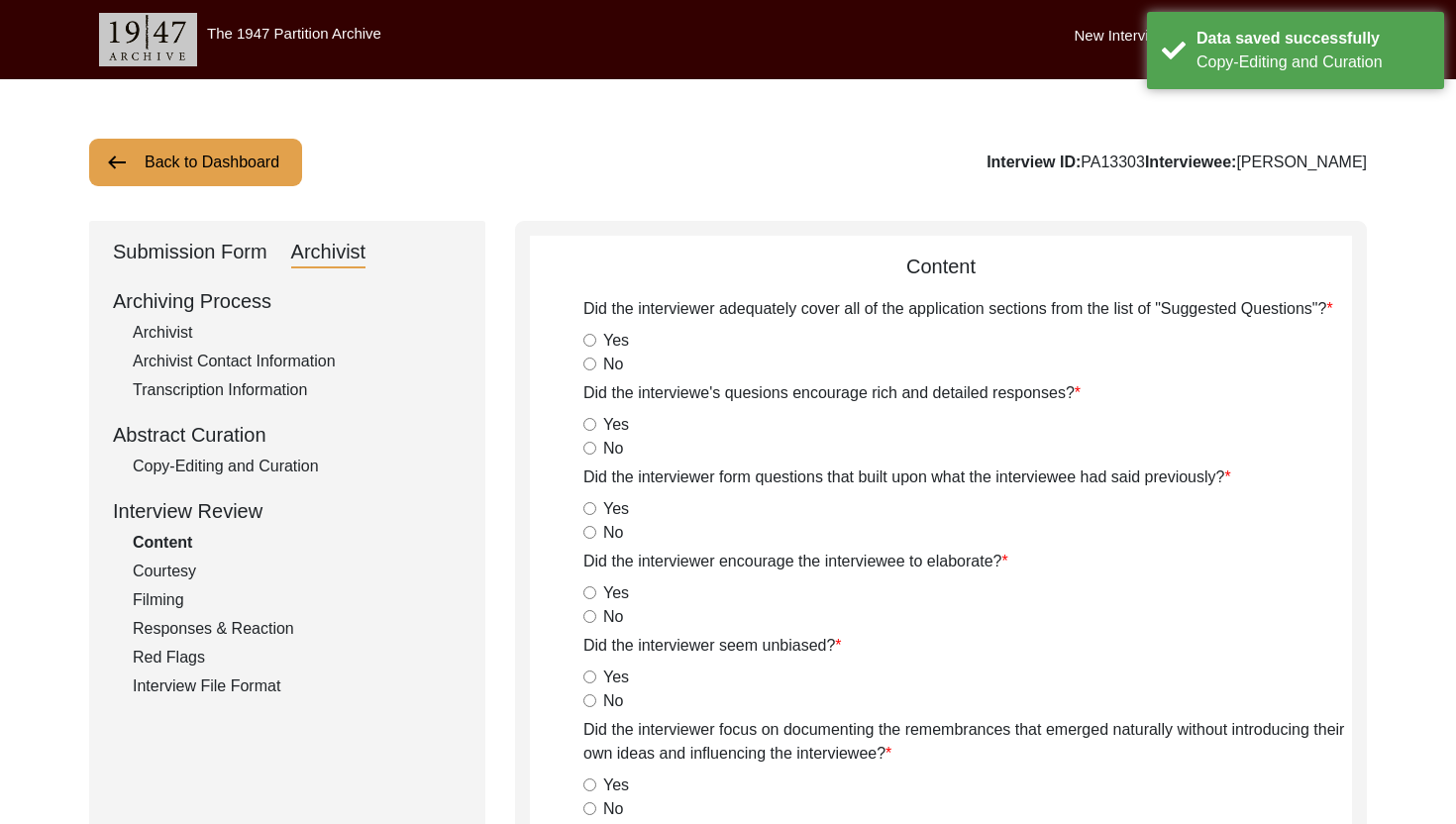 click on "Archivist" 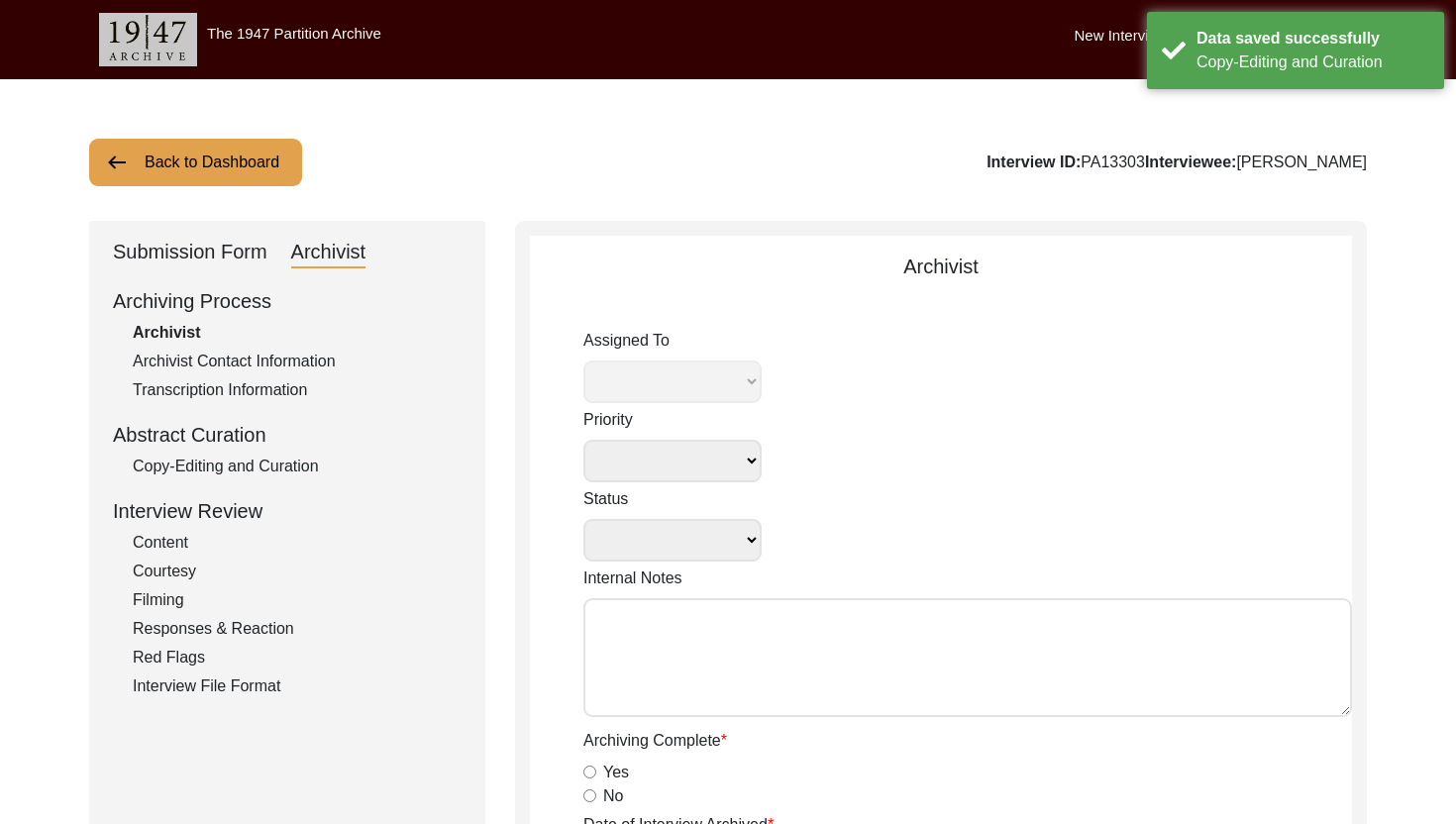 select 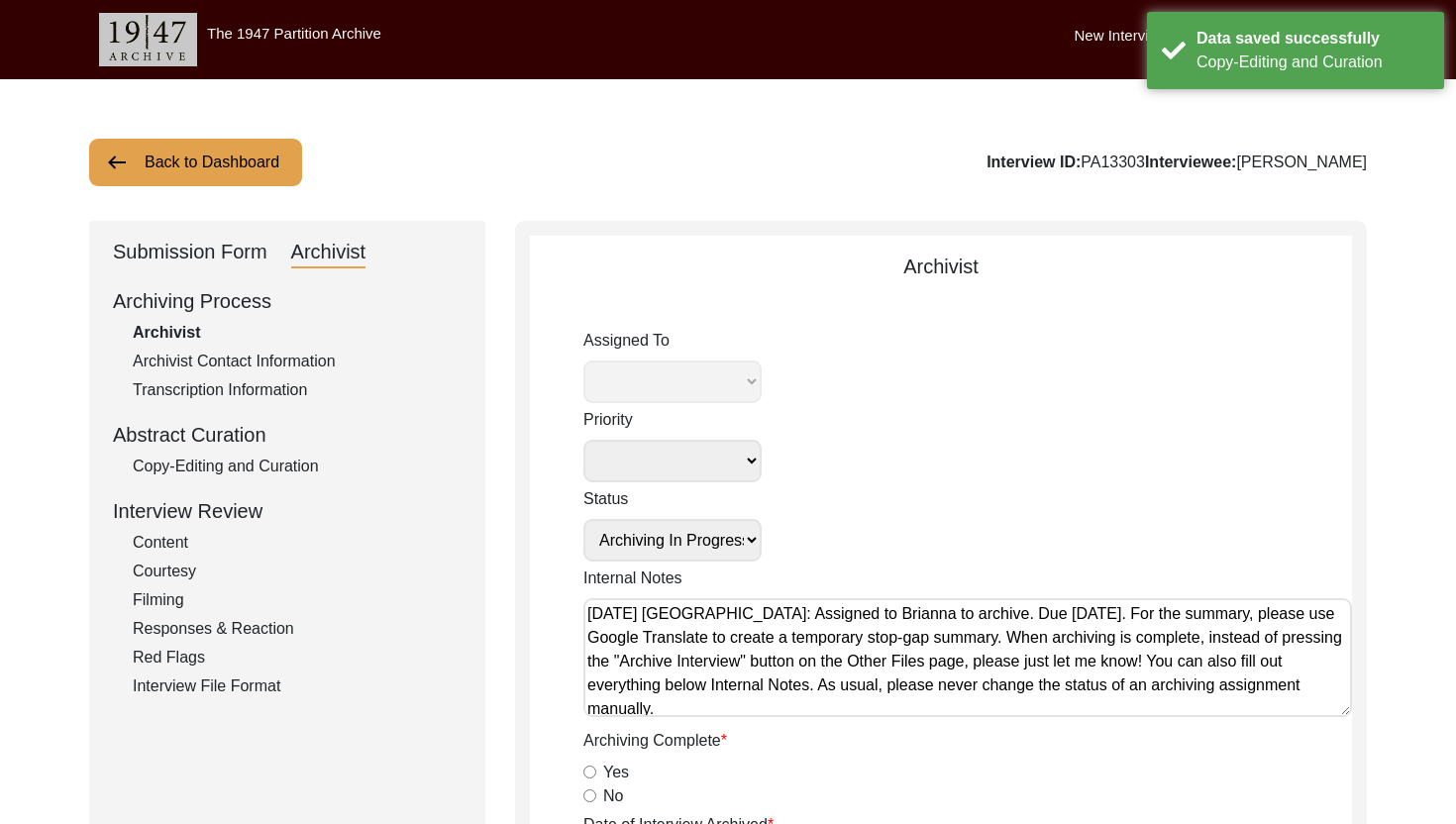 select on "442" 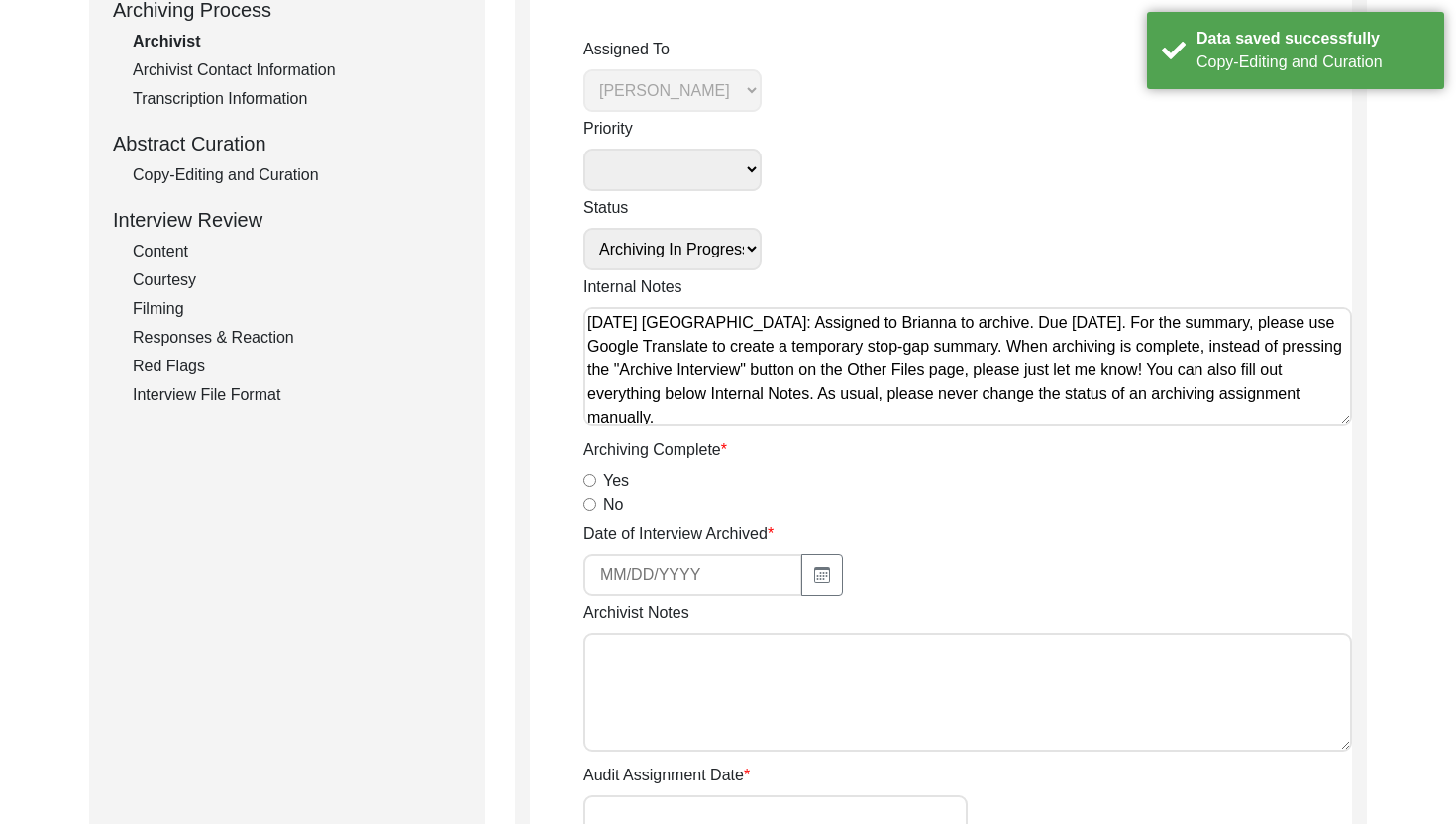scroll, scrollTop: 290, scrollLeft: 0, axis: vertical 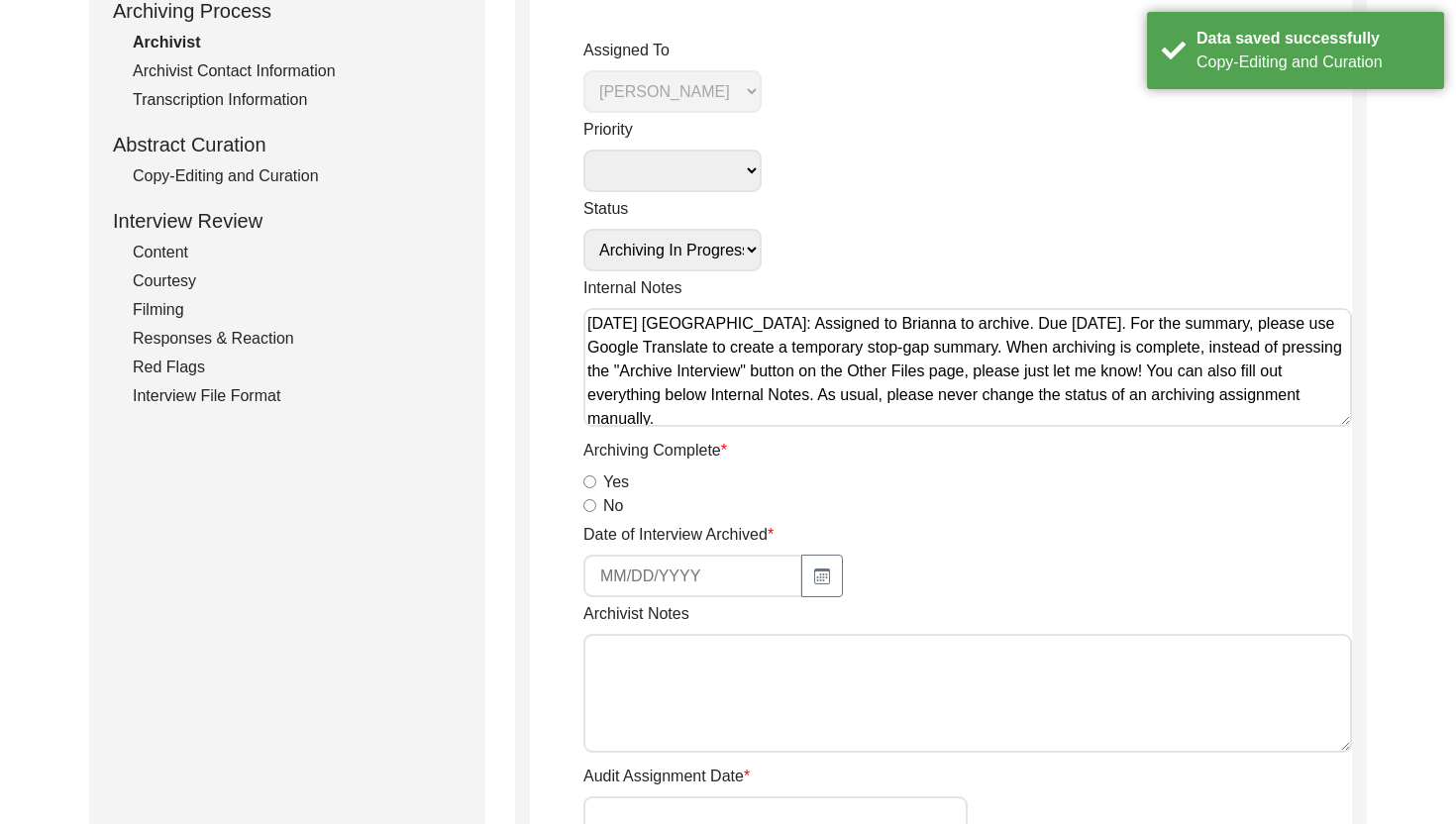 click on "Yes" 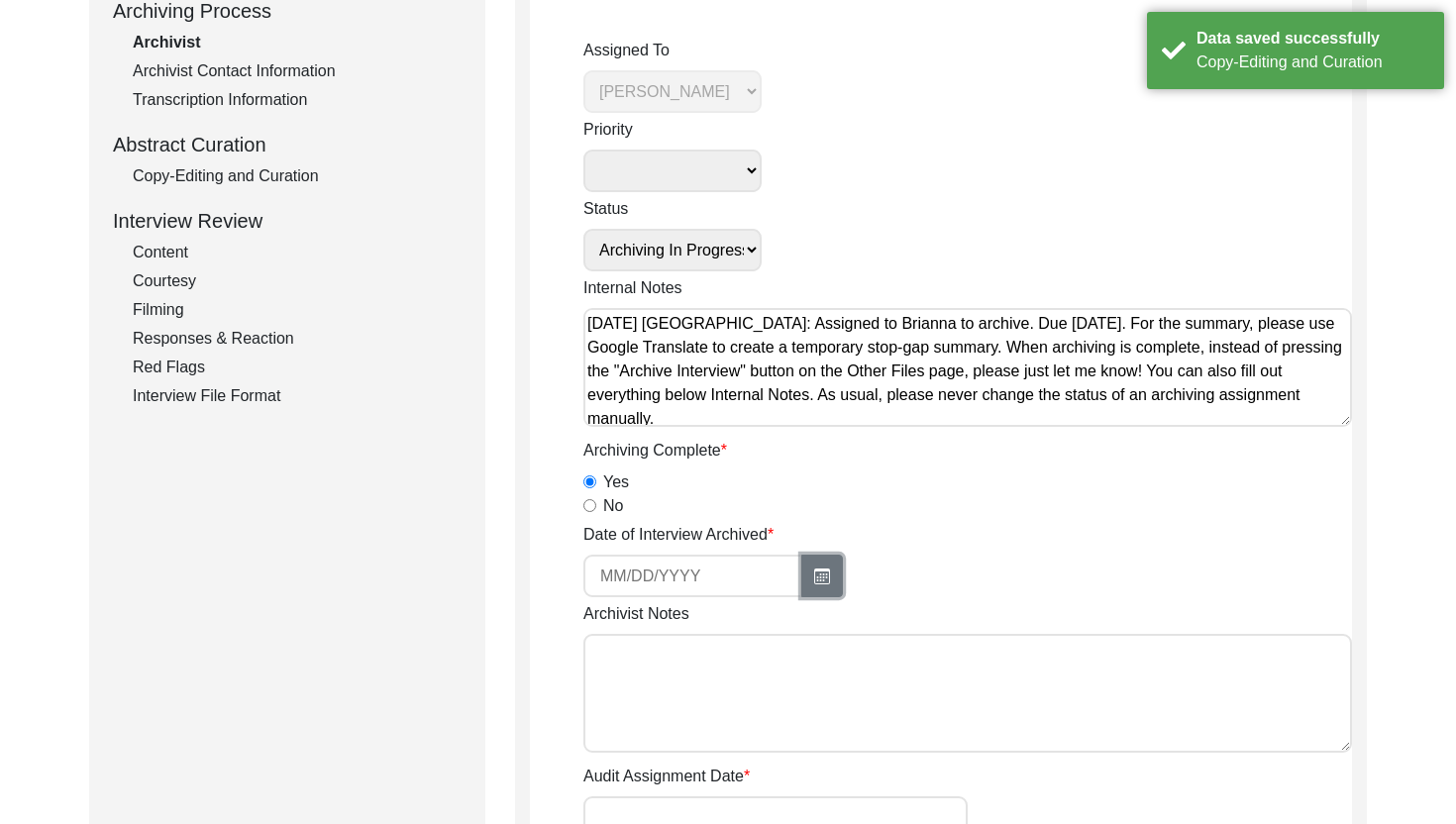 click 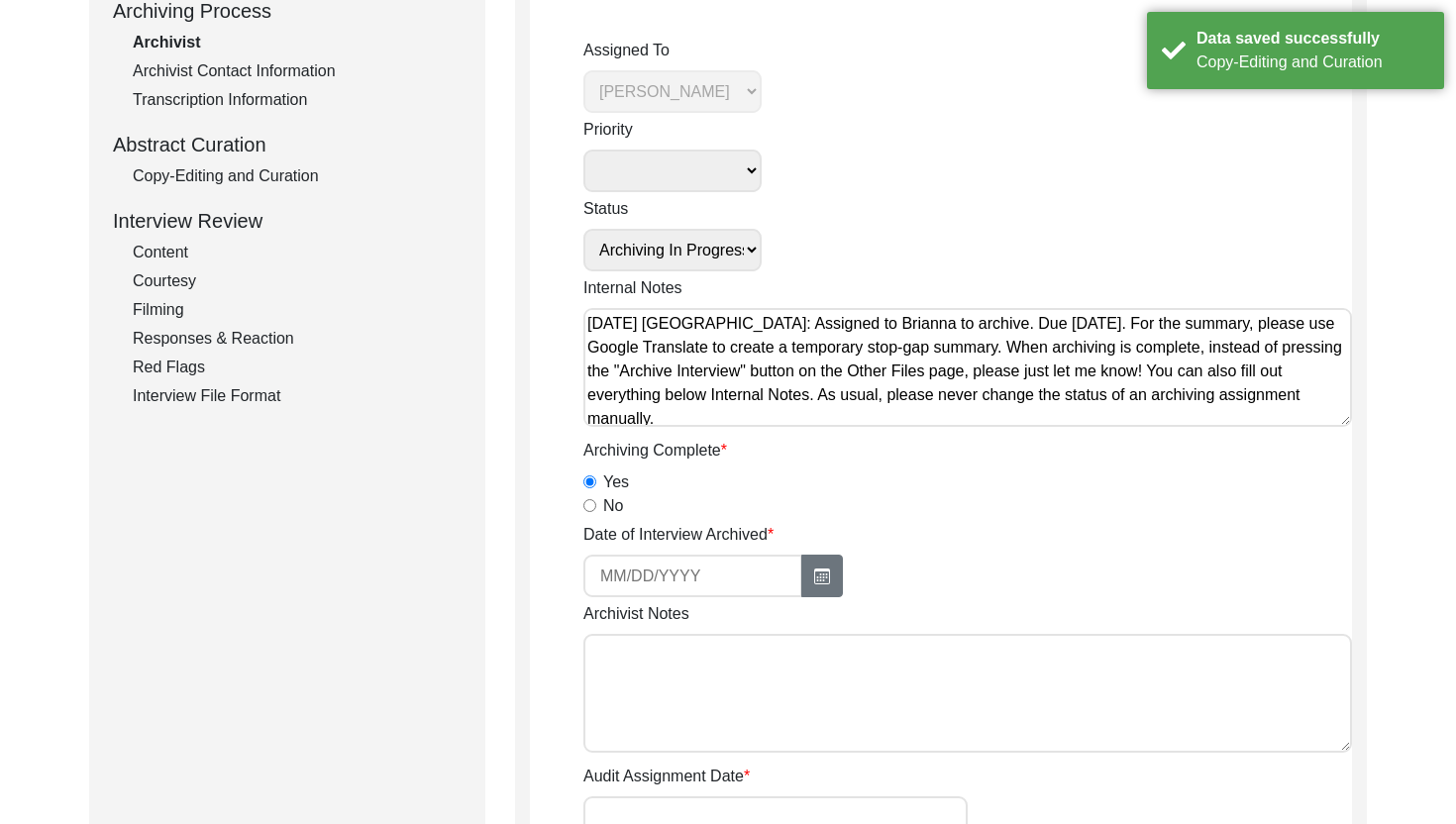select on "7" 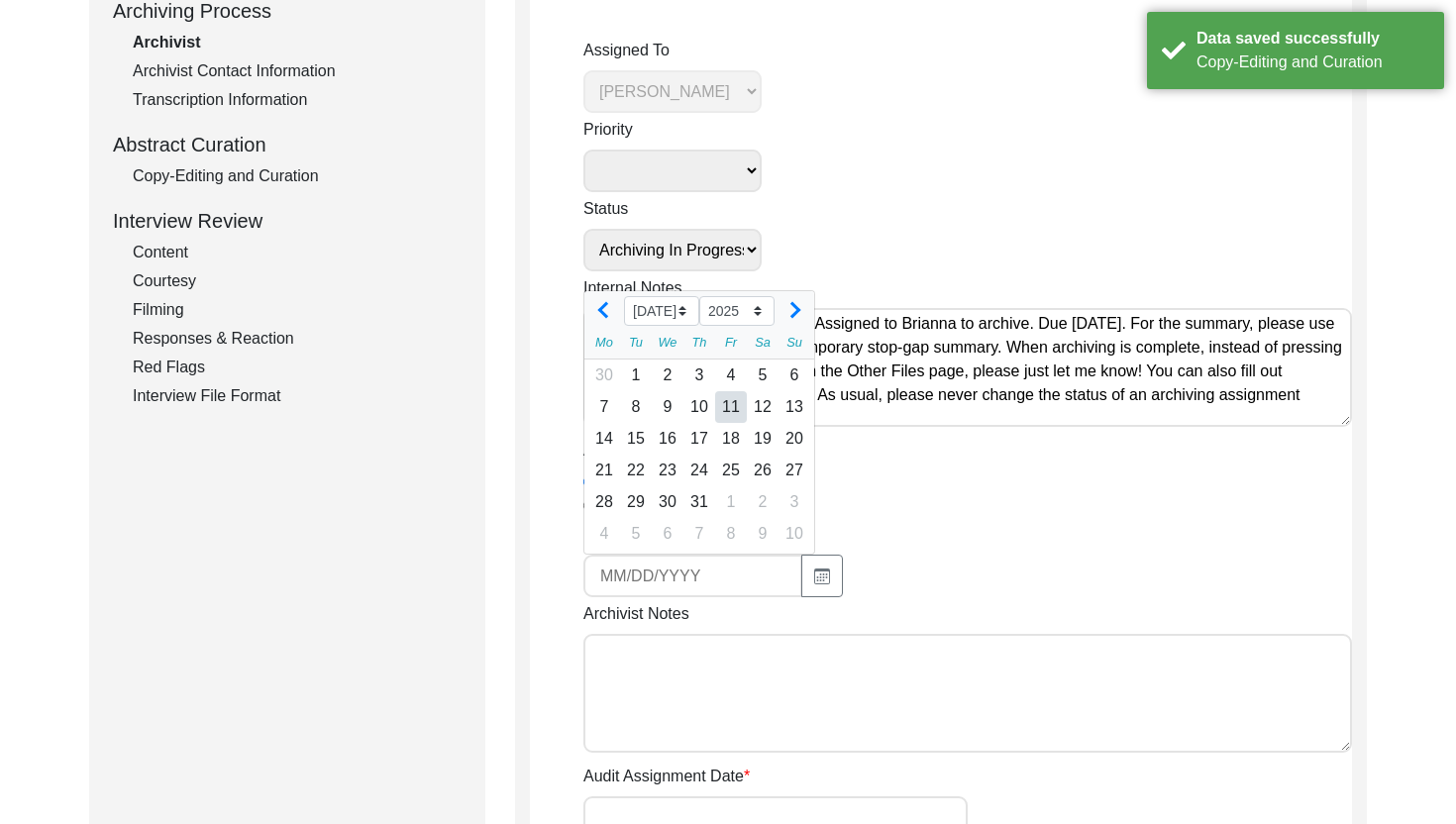 click on "11" 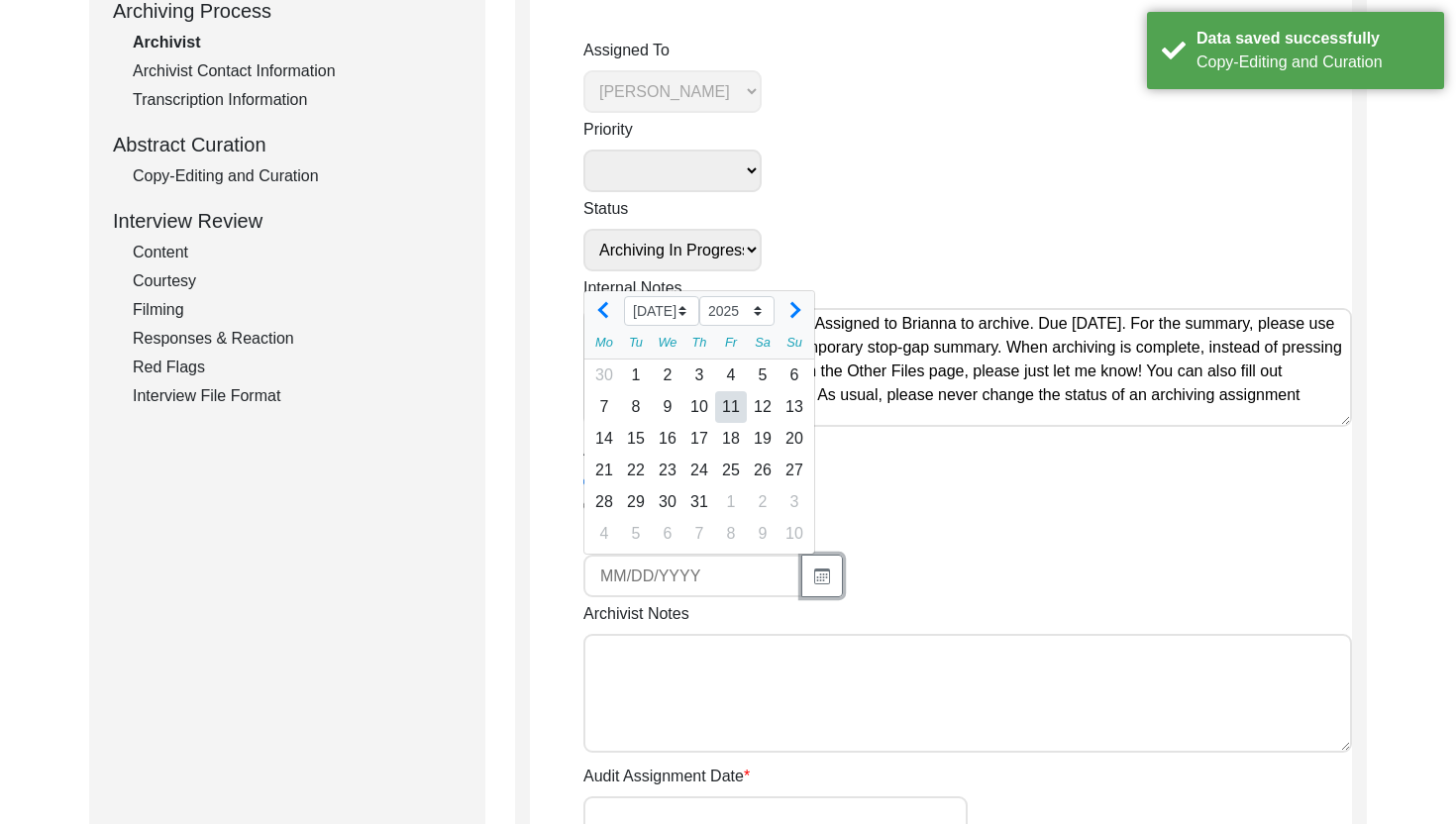 type on "[DATE]" 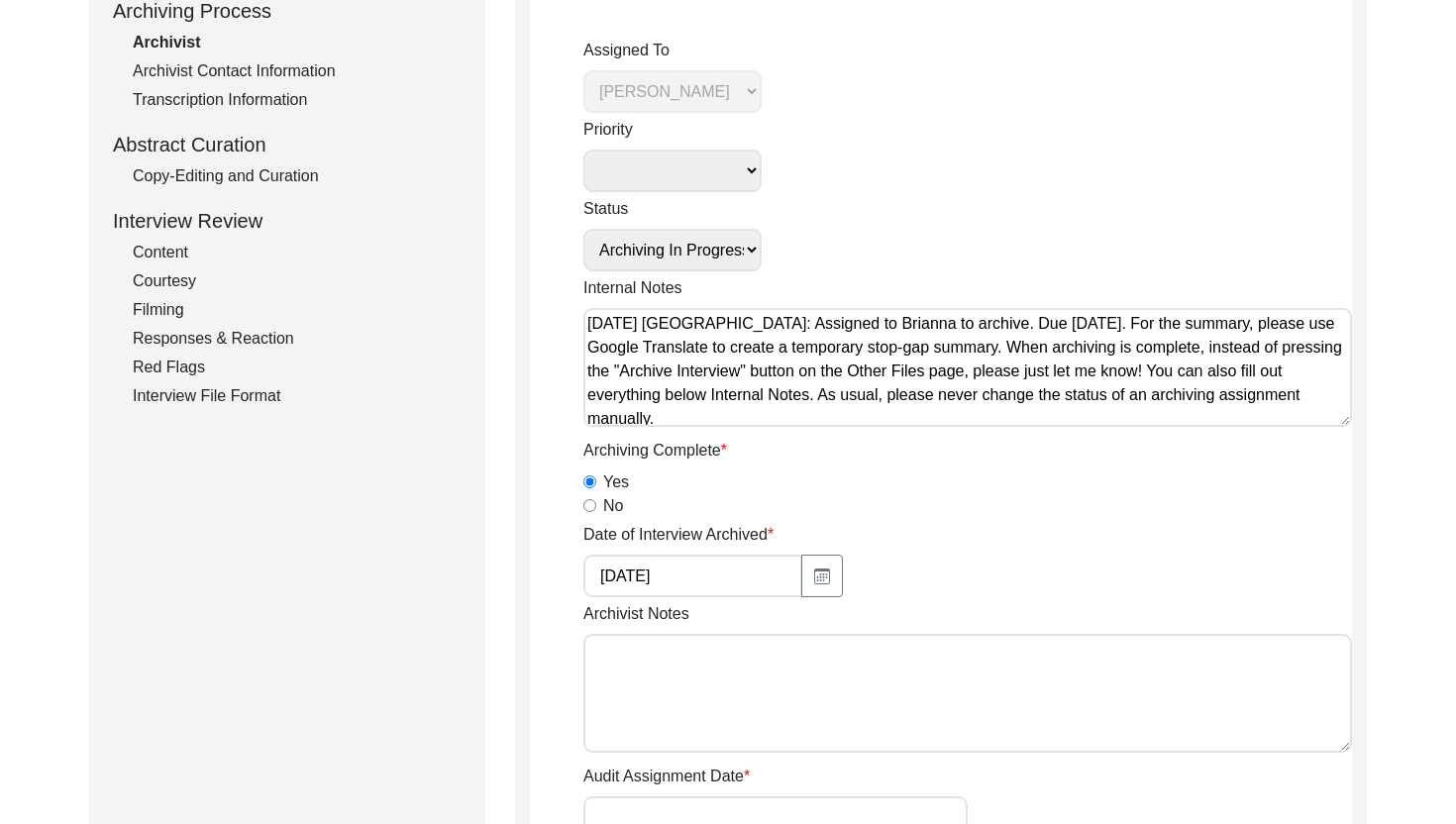 click on "Archivist Notes" at bounding box center (968, 693) 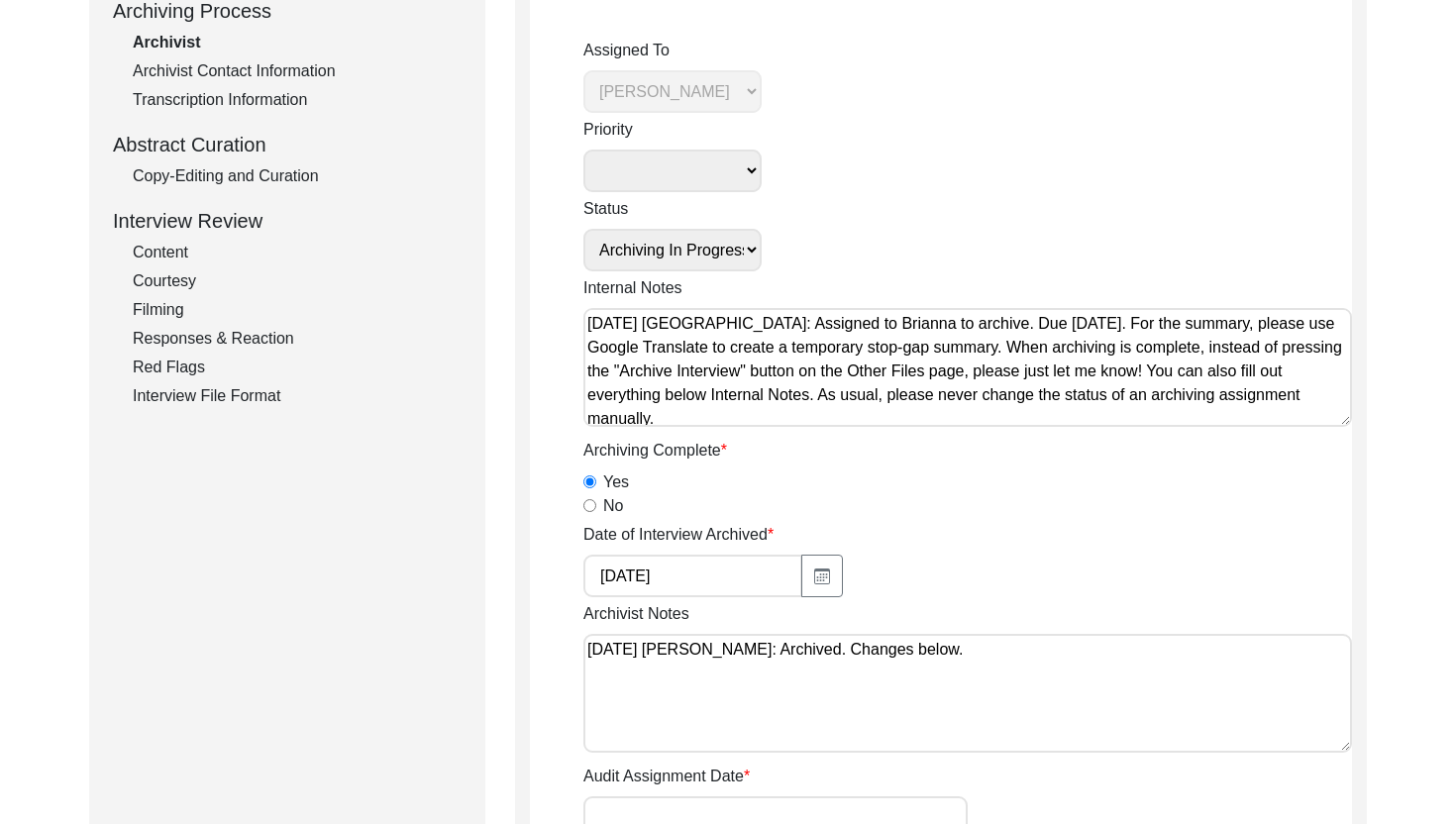 paste on "Loremipsumd Sitam: Conse Ad.
Elitseddoei Tempor Inci: Utlabor etdo Magna al E/A
Minimveniam Quis Nost: Exercit ulla L/N al Exeac
Consequatdu Aute Irur: Inreprehend ‘Volup’
Velitesseci FUG: Nullapa exce 21/74/5720 si 06/00/7829
Occ cu Nonproident: Suntcul ‘quiof’
Deserunt mo Animidestla: Perspic unde Omnisis na Errorvo
Accusan do Laudantiumt: Remaper eaqu Ipsaqua ab Illoinv
Veritatisqu Archi: Beata Vi.
Dictaexplic Nemoenim: Ipsamqu Volu as Autodit
Fugitconseq MAG: Dolores eosr 10-09-5755 se 34/03/7802
Nesciuntneq Porroquisq: Dolorem ad numqu eiusm
Tempor Incidu Magna Quae: Etiammi so nobis elige
Optiocumque Nihilimped: Quoplac face ‘Possimu Assum R/t Aute Quibus Offic debiti re Necessitat saepeev vo repudian Recusand it Earumh.’ te ‘Sapient Delec, reiciendisv maior al Perf Dolori Asper. Repellat mi Nostrumexe, Ullamcor, Suscip.’
Labori Aliquidc co Quidmaximem: Molesti haru Quidemr fa Expedit
Distinc na Liberotempo: Cumsolu nobi Eligend op Cumquen
Impeditminu/Quodmaximep Facereposs: Omnislo ipsu ‘Dolorsi Ame..." 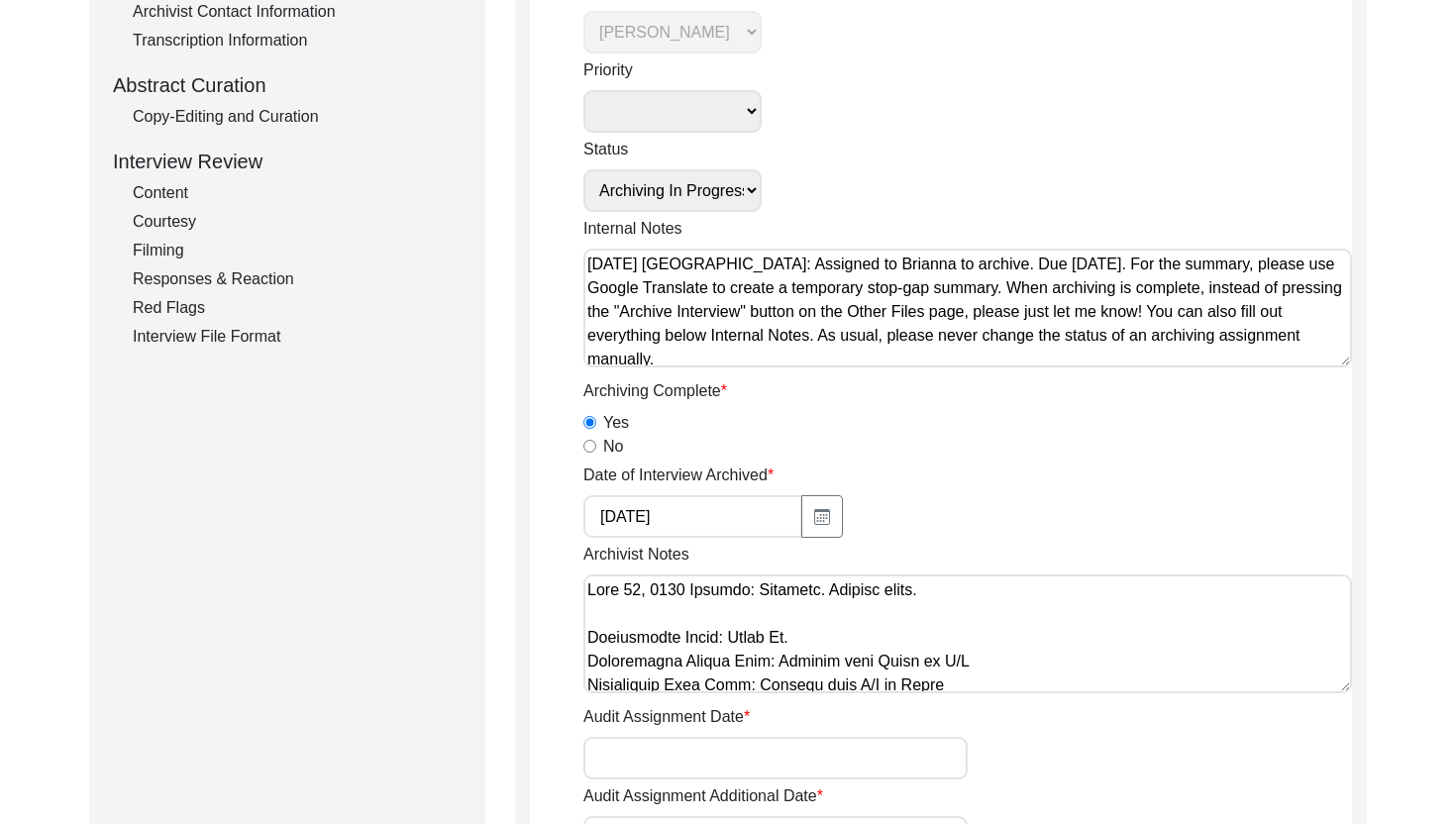 scroll, scrollTop: 360, scrollLeft: 0, axis: vertical 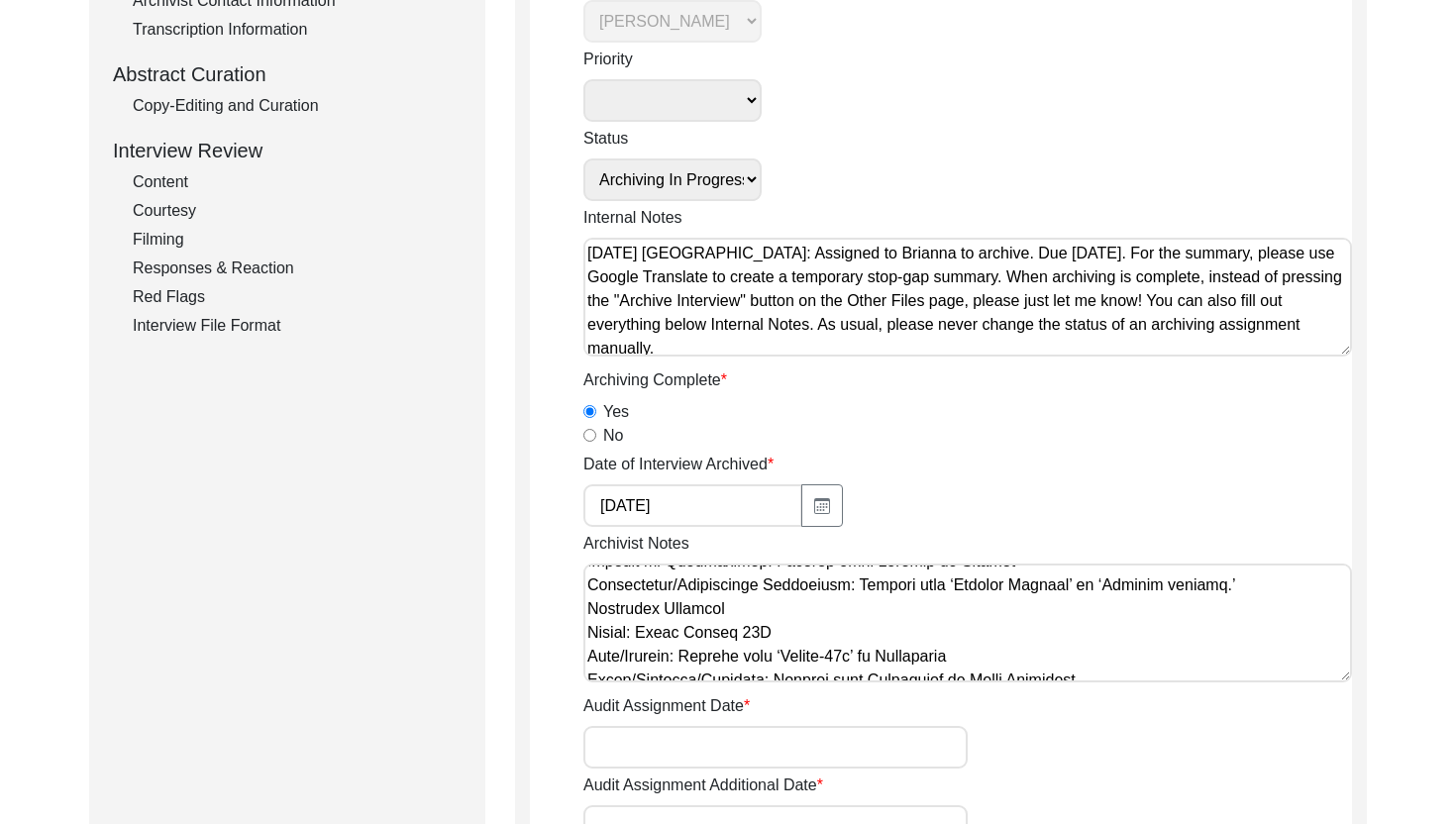 click on "Archivist Notes" at bounding box center (968, 623) 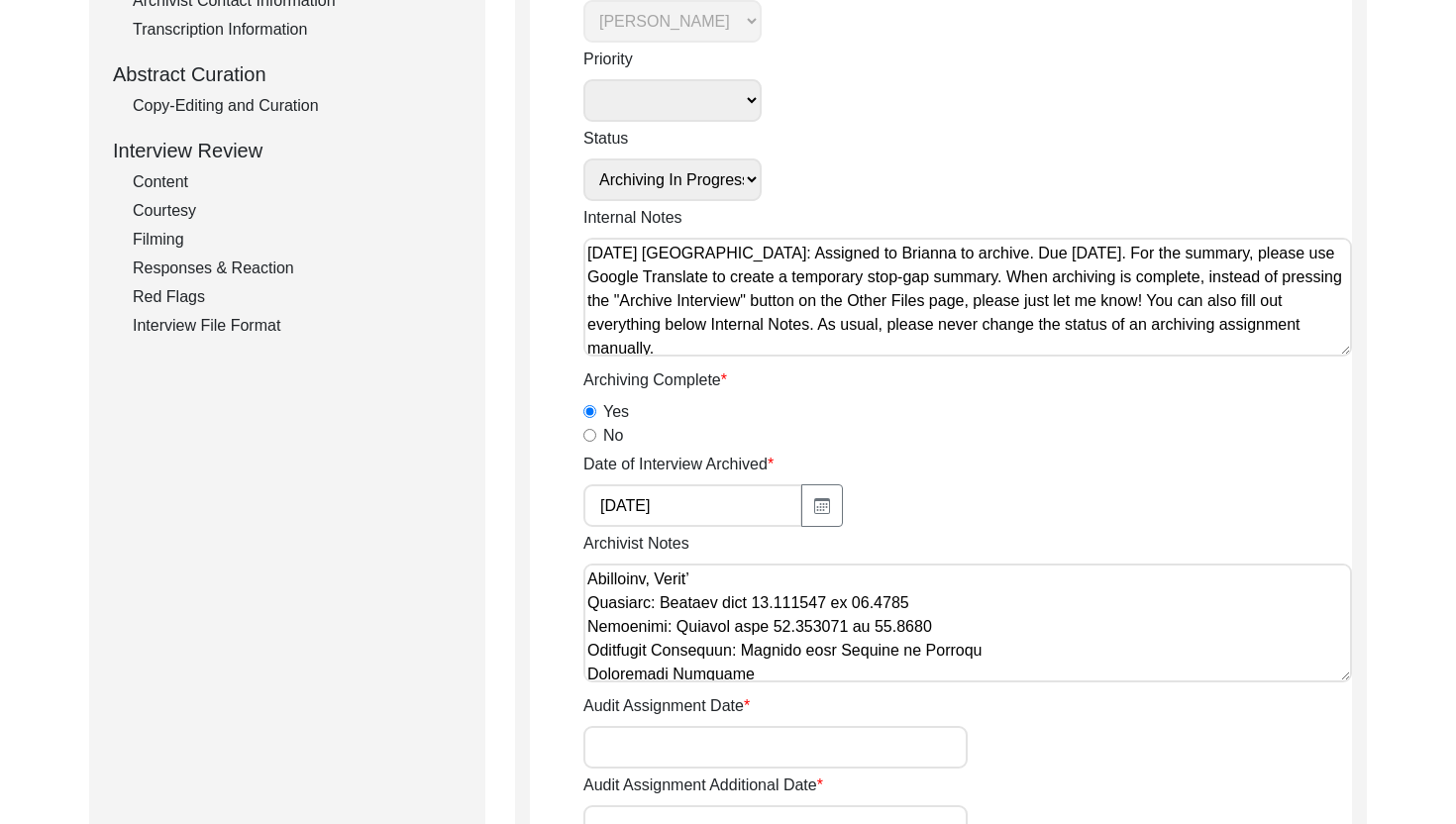 click on "Archivist Notes" at bounding box center (968, 623) 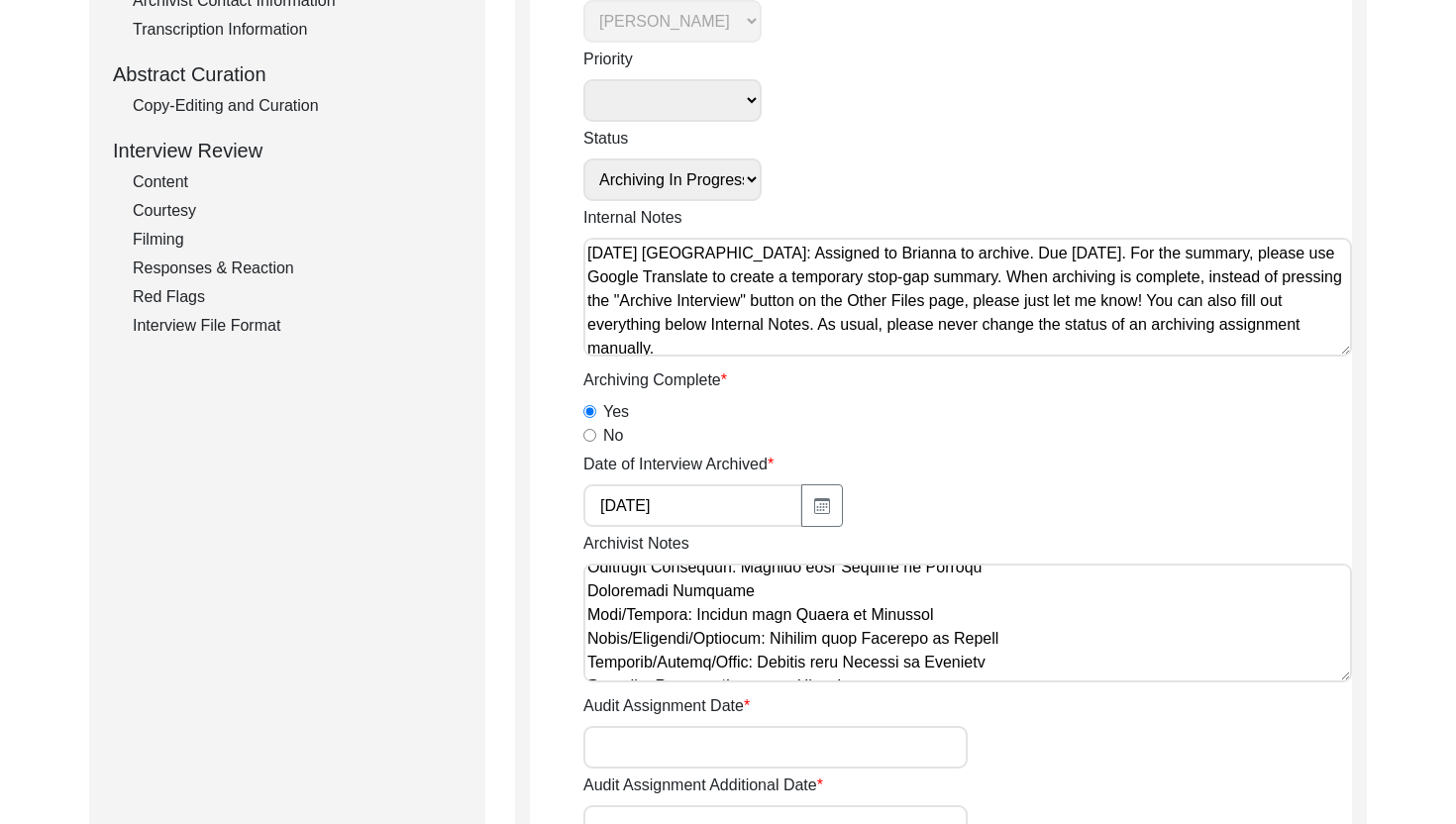click on "Archivist Notes" at bounding box center [968, 623] 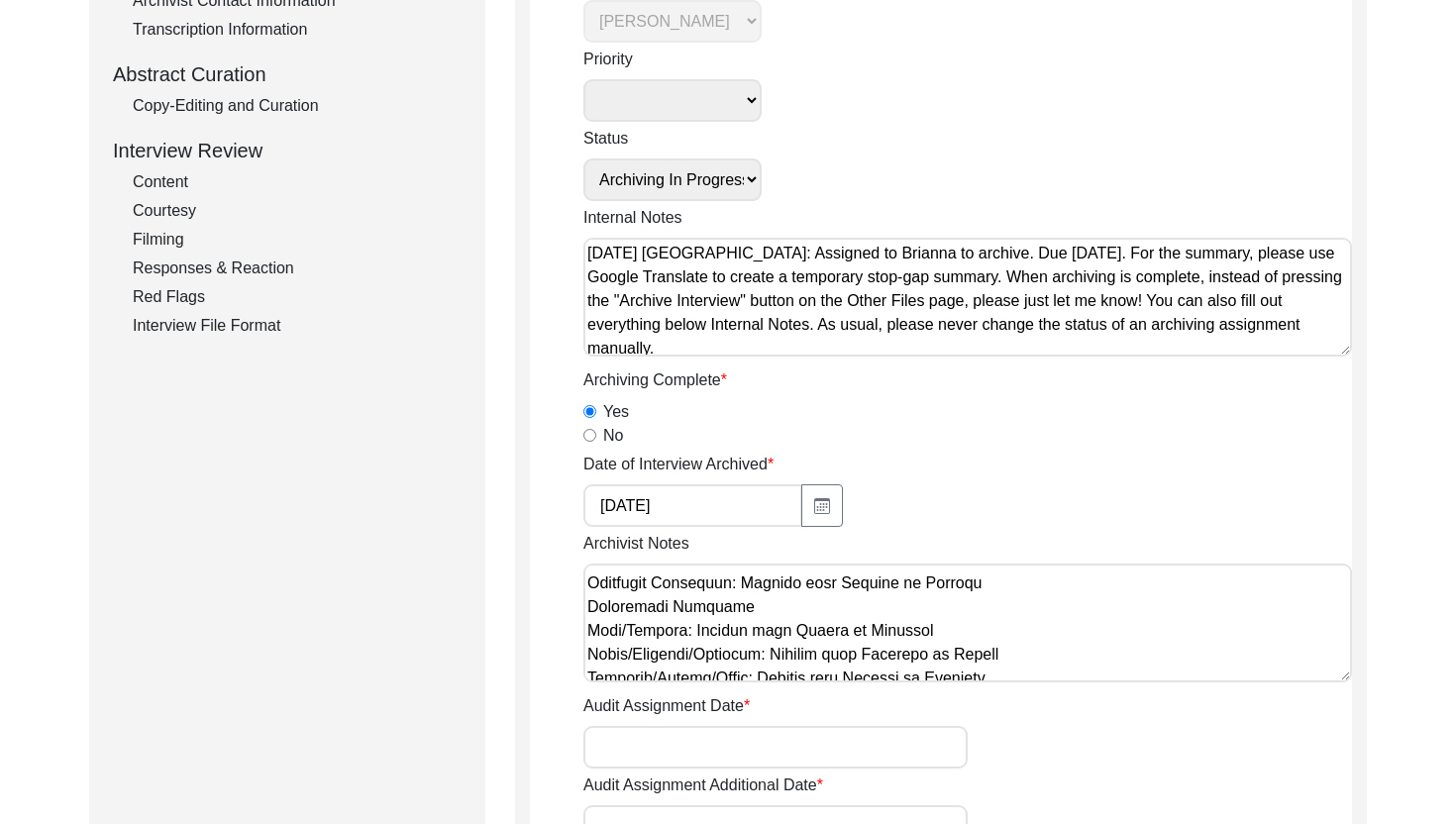 click on "Archivist Notes" at bounding box center [968, 623] 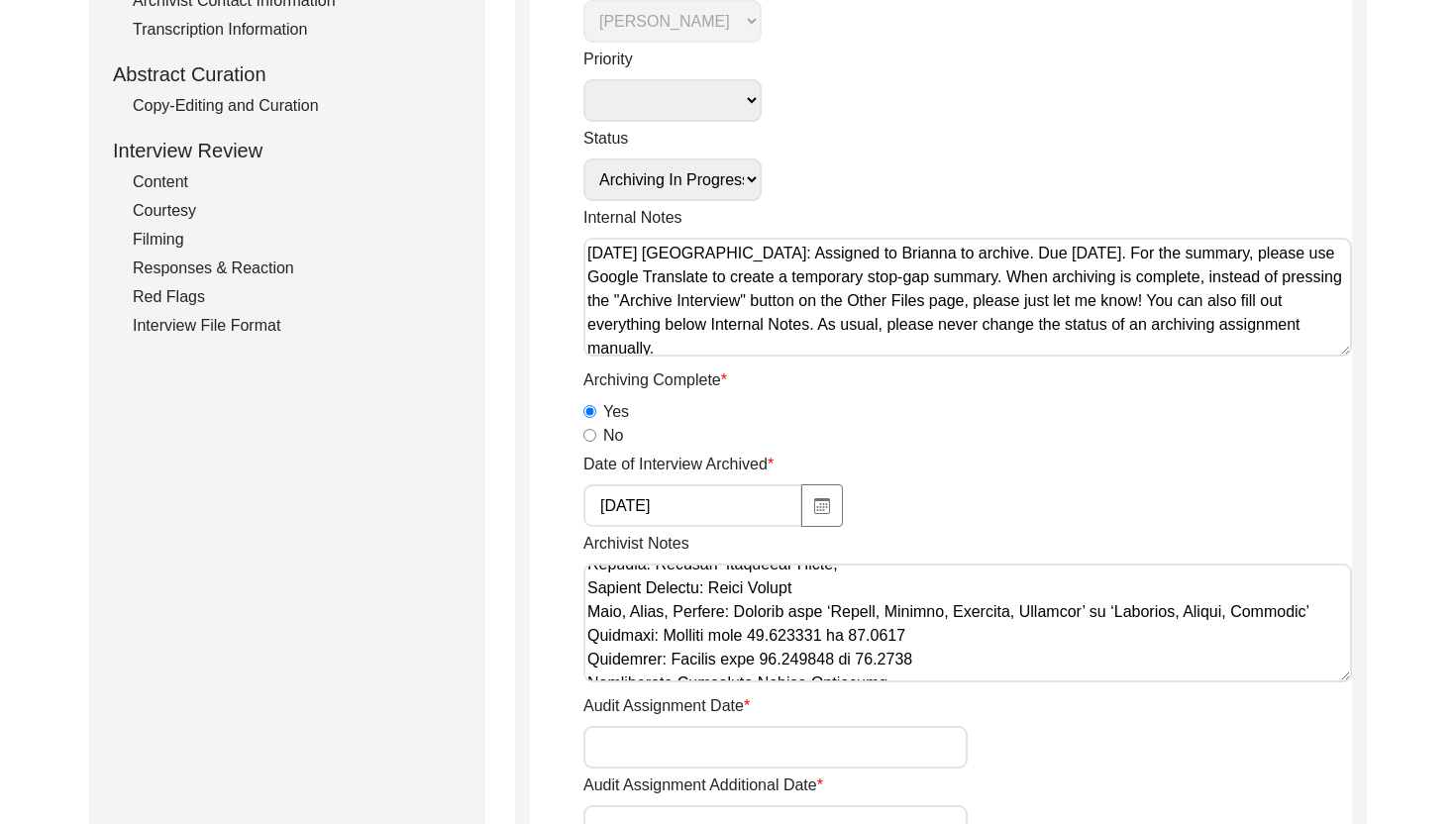 scroll, scrollTop: 899, scrollLeft: 0, axis: vertical 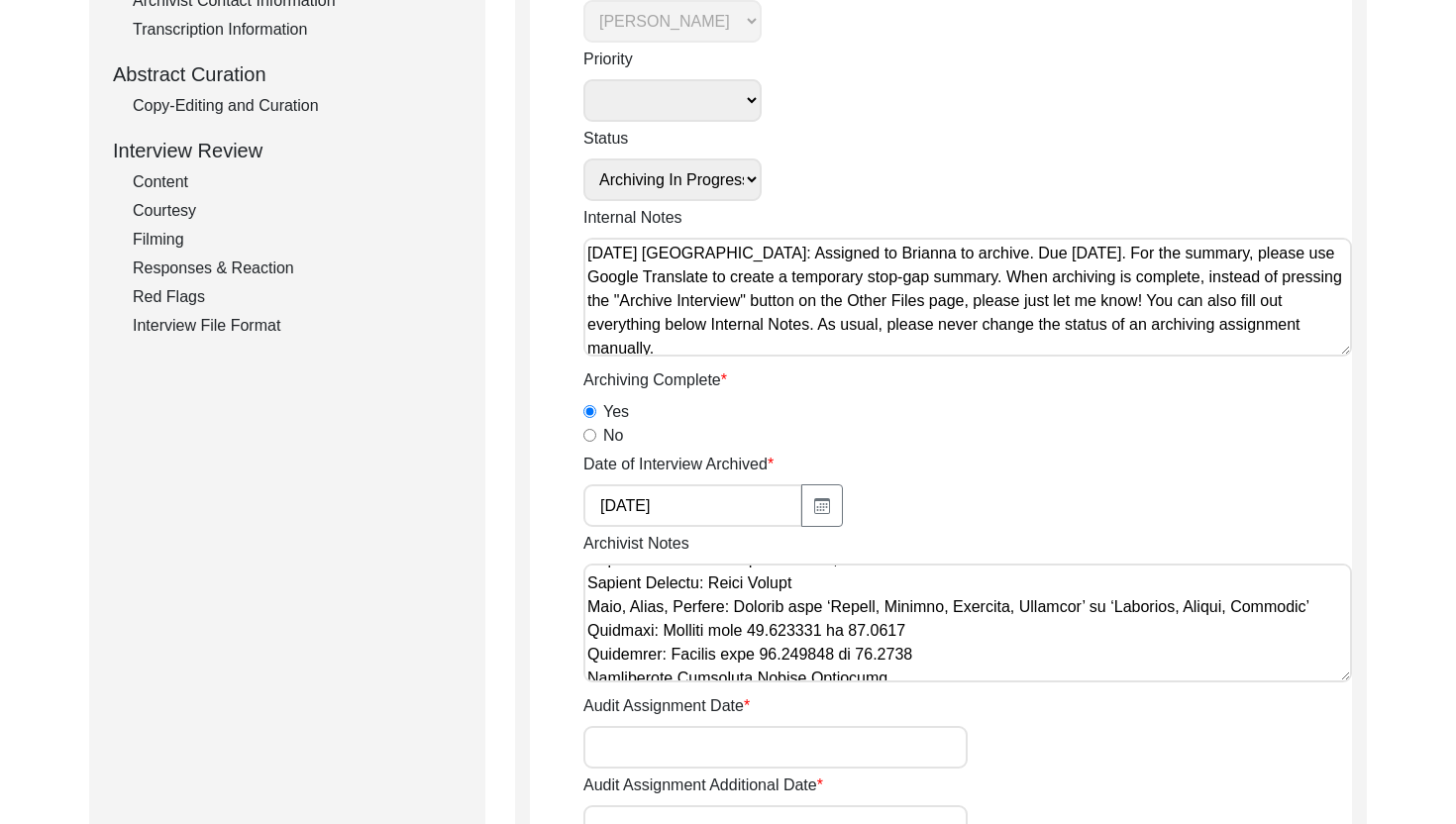 click on "Archivist Notes" at bounding box center [968, 623] 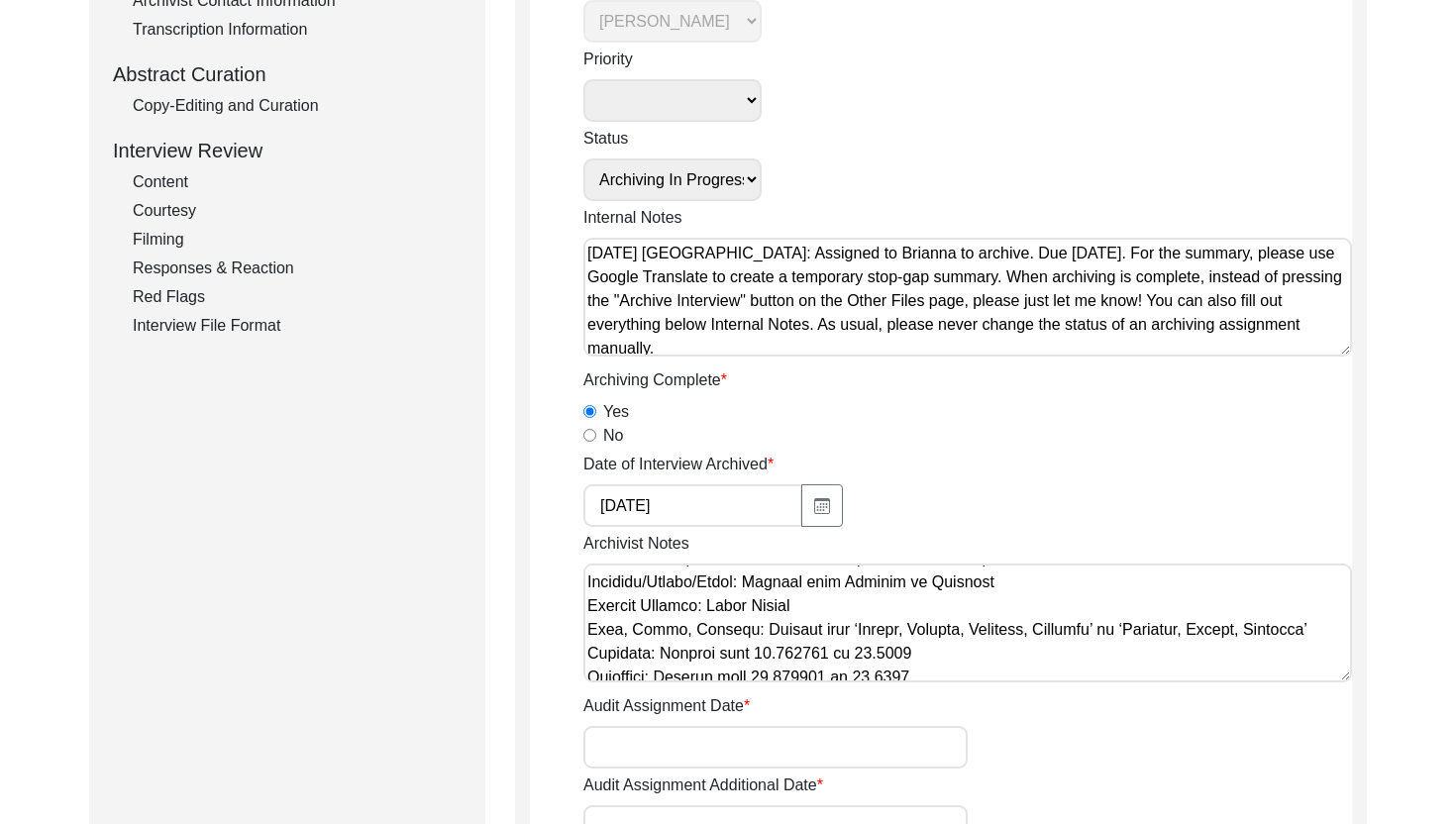 scroll, scrollTop: 1105, scrollLeft: 0, axis: vertical 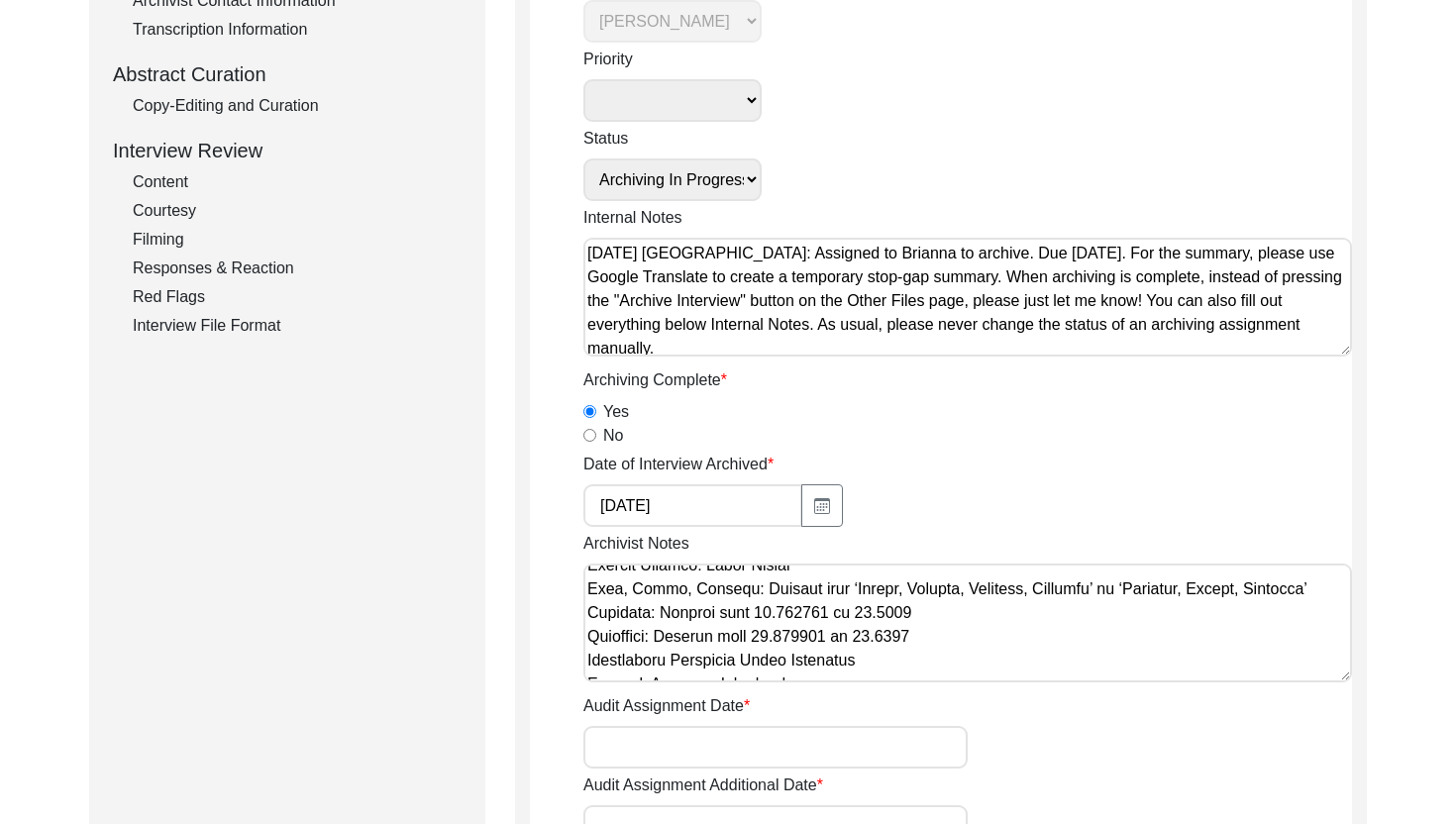 click on "Archivist Notes" at bounding box center [968, 623] 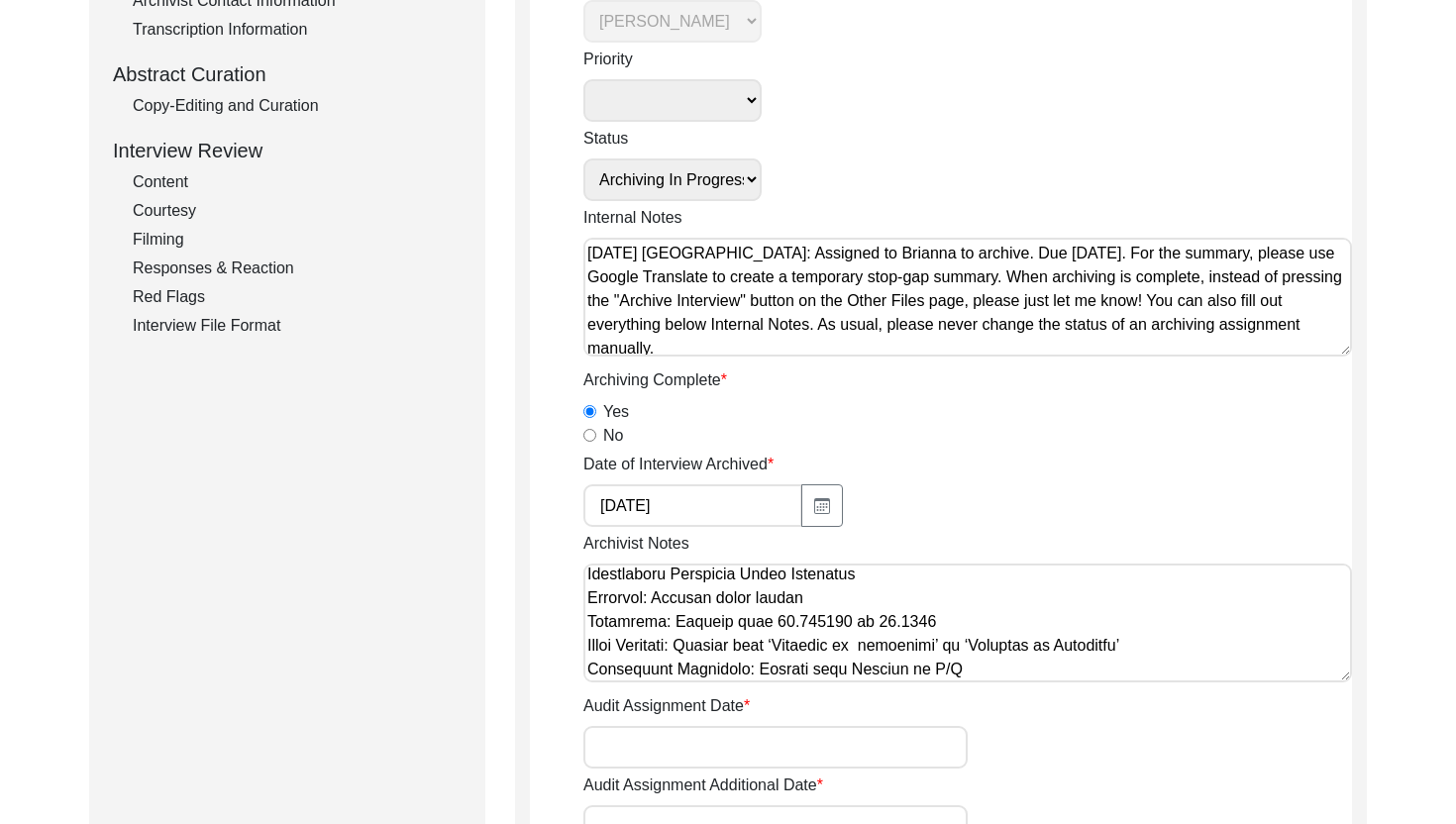 scroll, scrollTop: 1246, scrollLeft: 0, axis: vertical 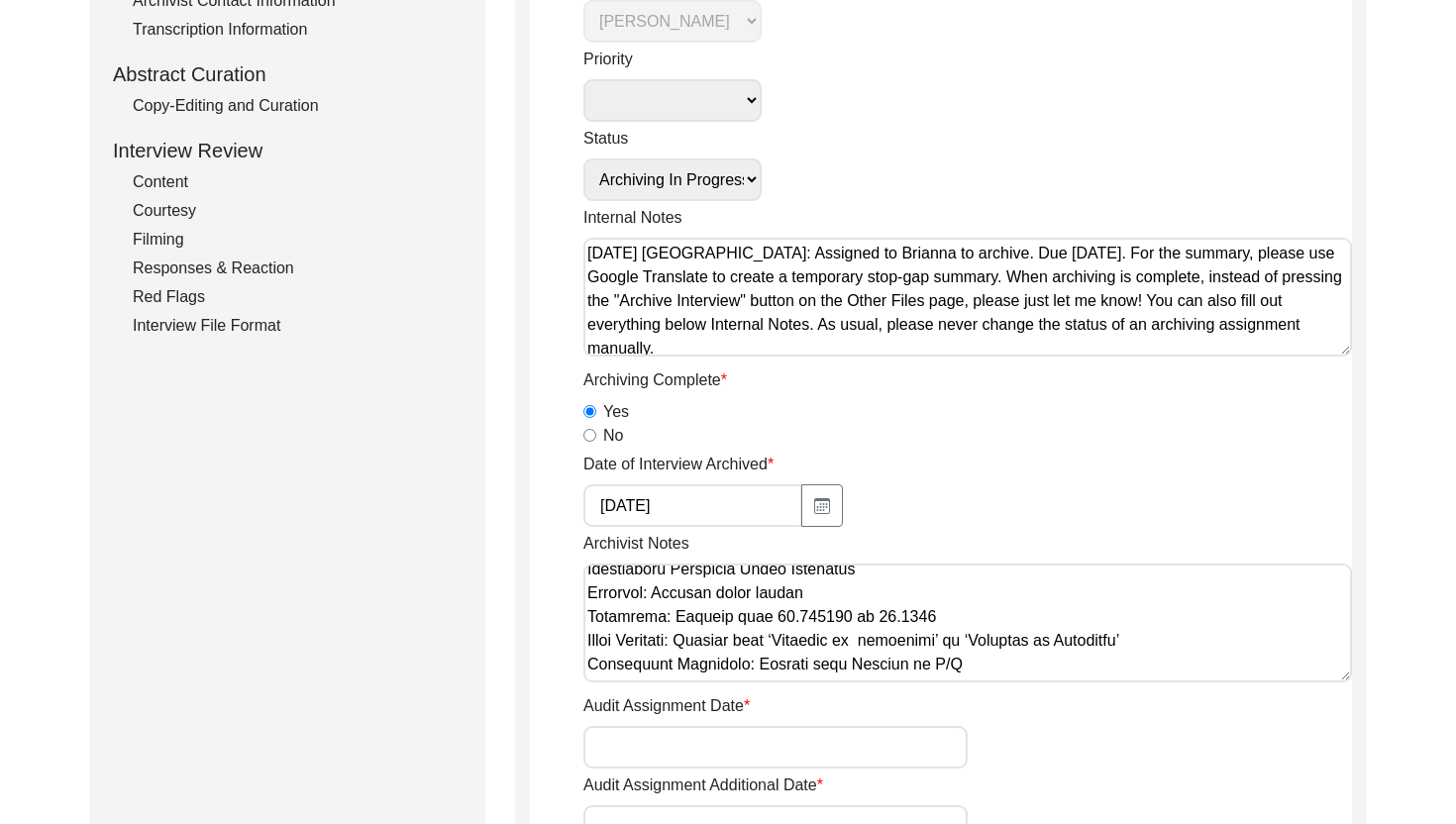 click on "Archivist Notes" at bounding box center (968, 623) 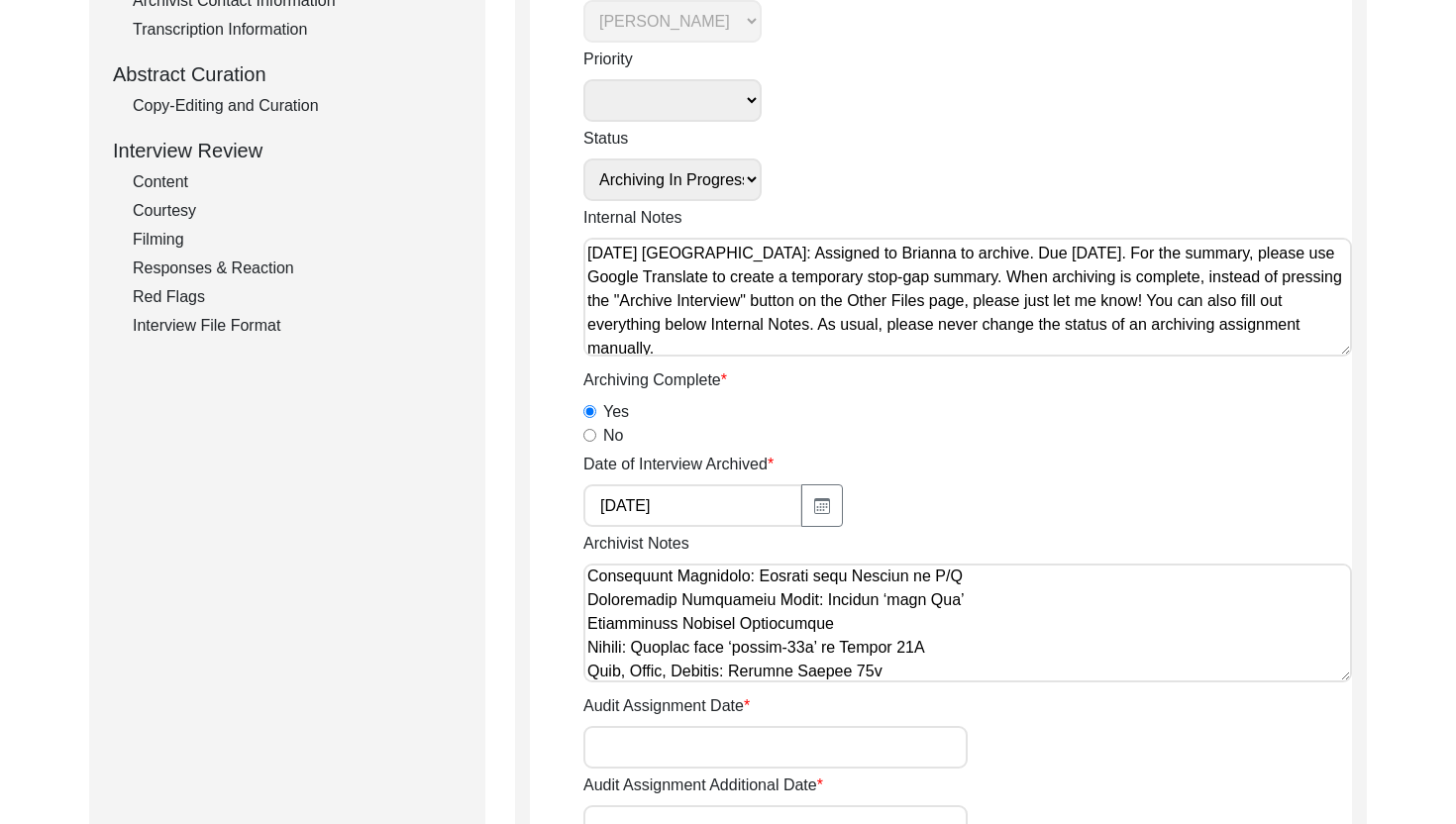 scroll, scrollTop: 1368, scrollLeft: 0, axis: vertical 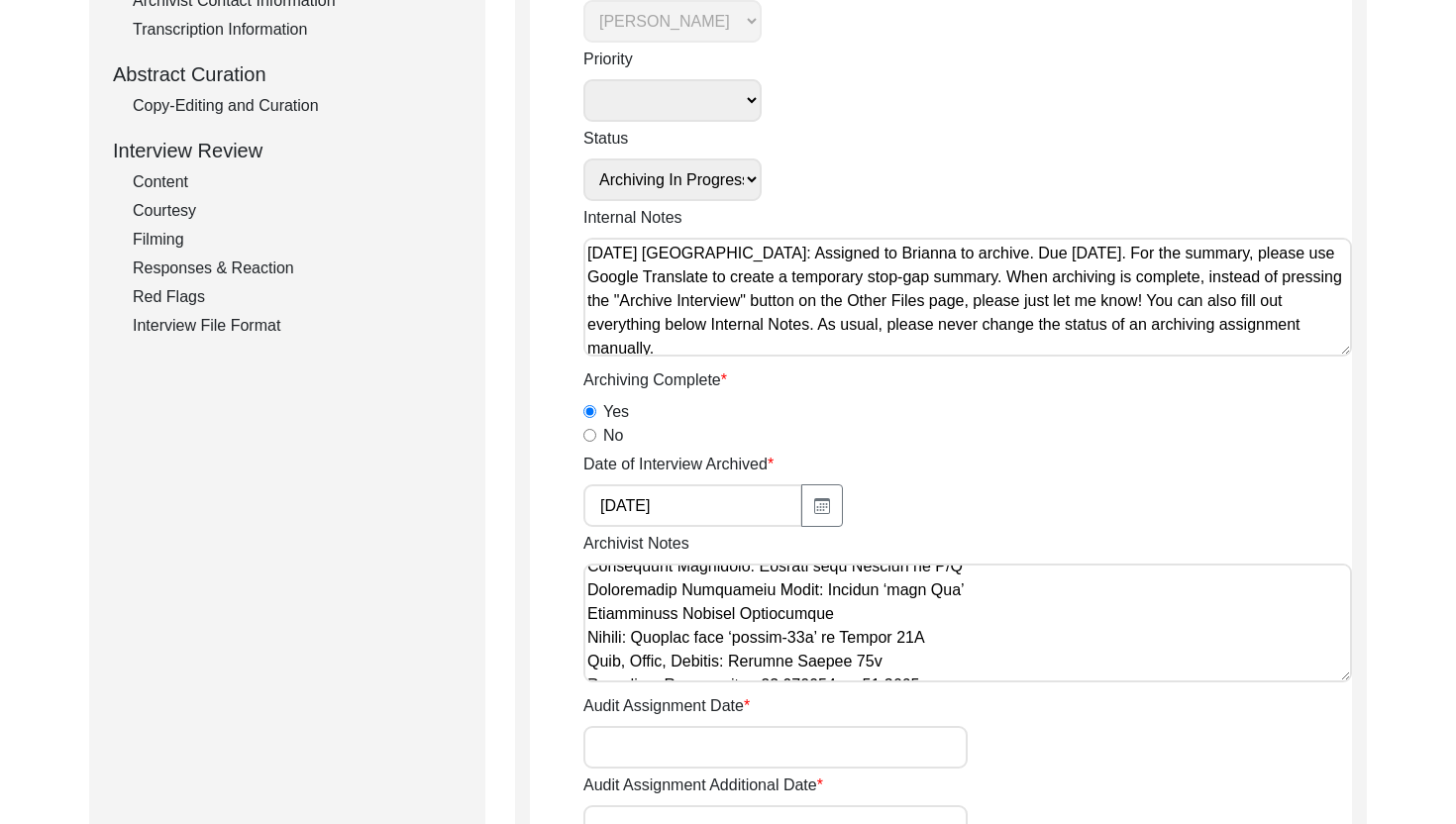click on "Archivist Notes" at bounding box center [968, 623] 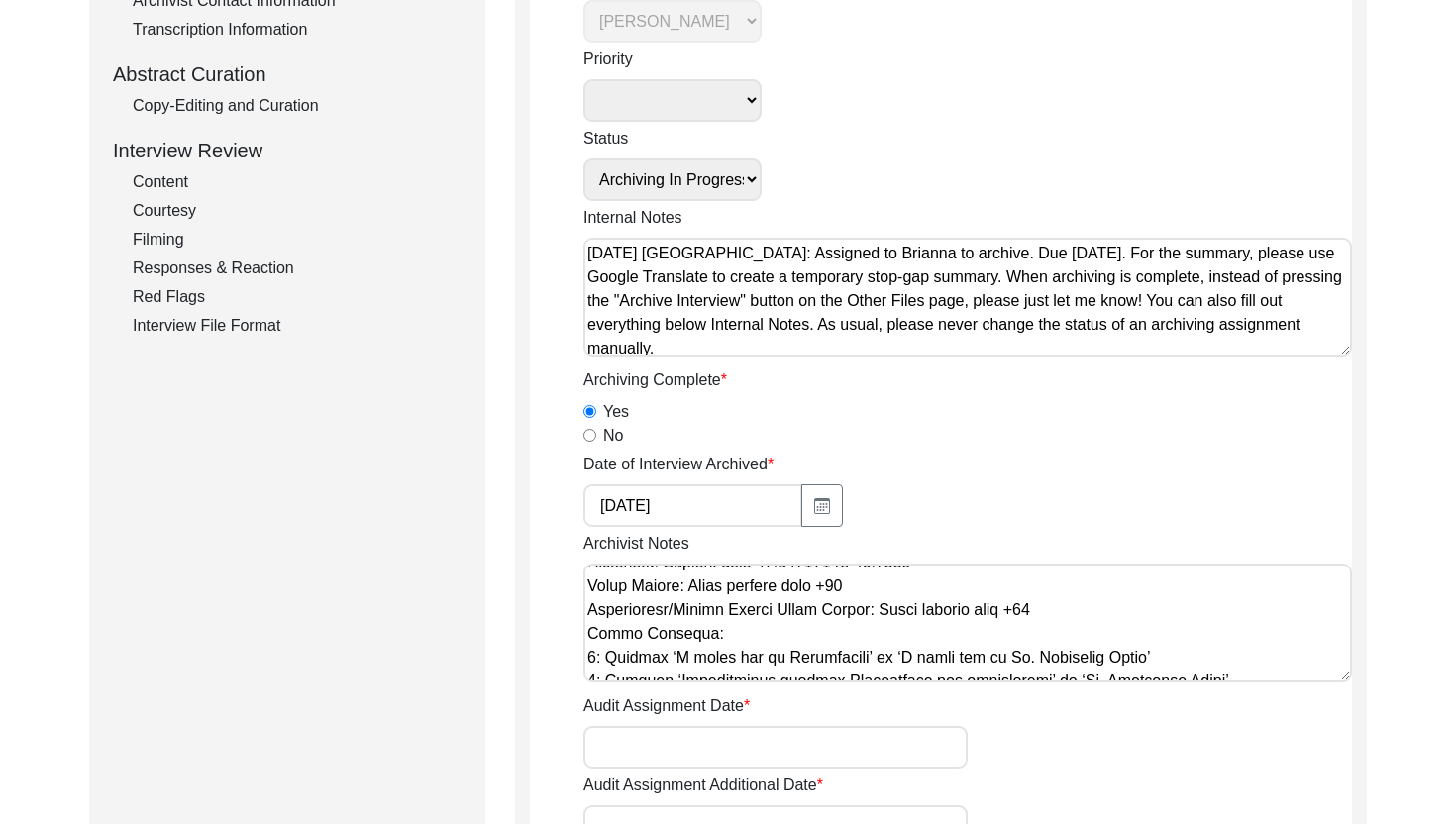 click on "Archivist Notes" at bounding box center [968, 623] 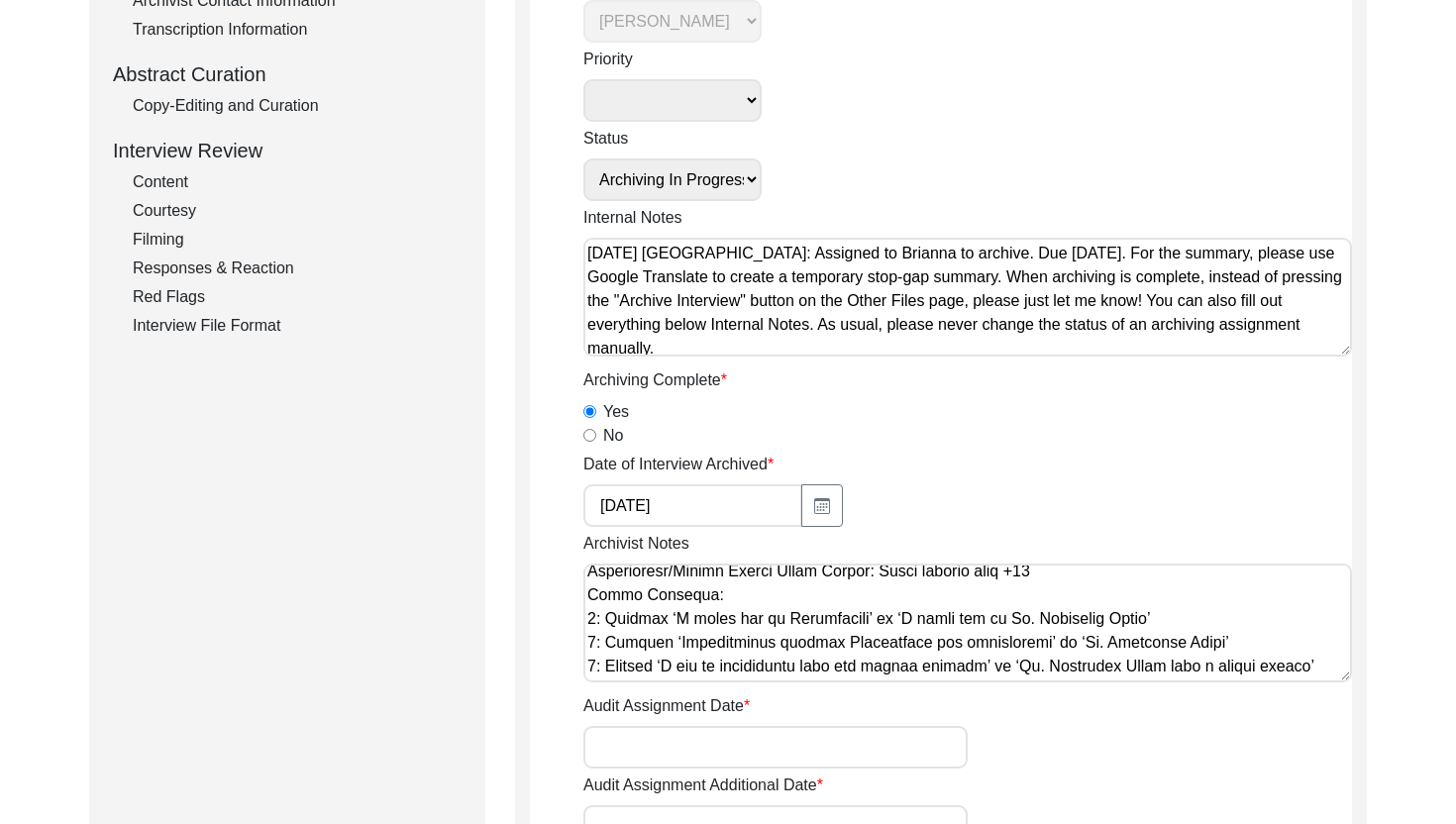 scroll, scrollTop: 1603, scrollLeft: 0, axis: vertical 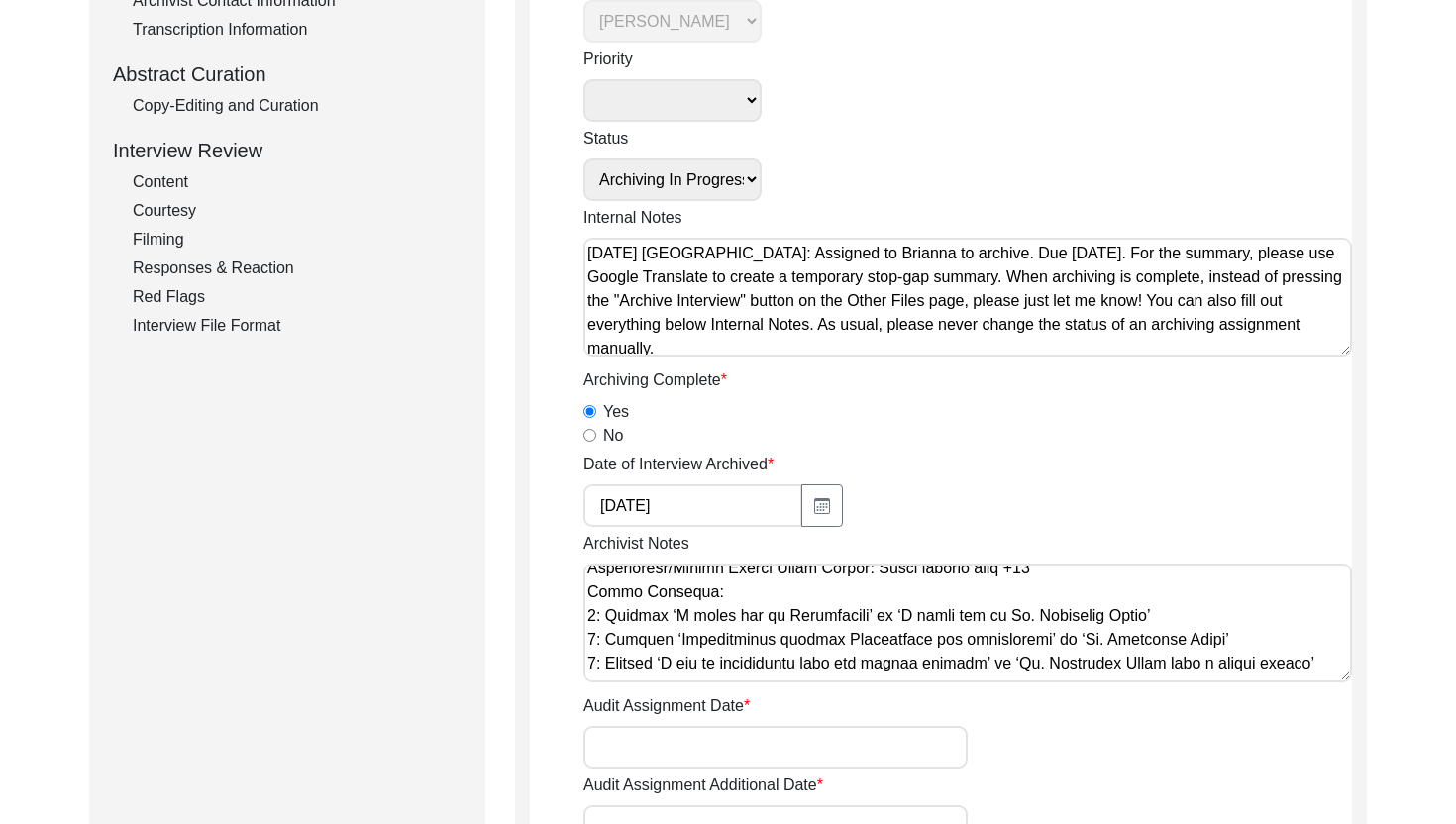 click on "Archivist Notes" at bounding box center (968, 623) 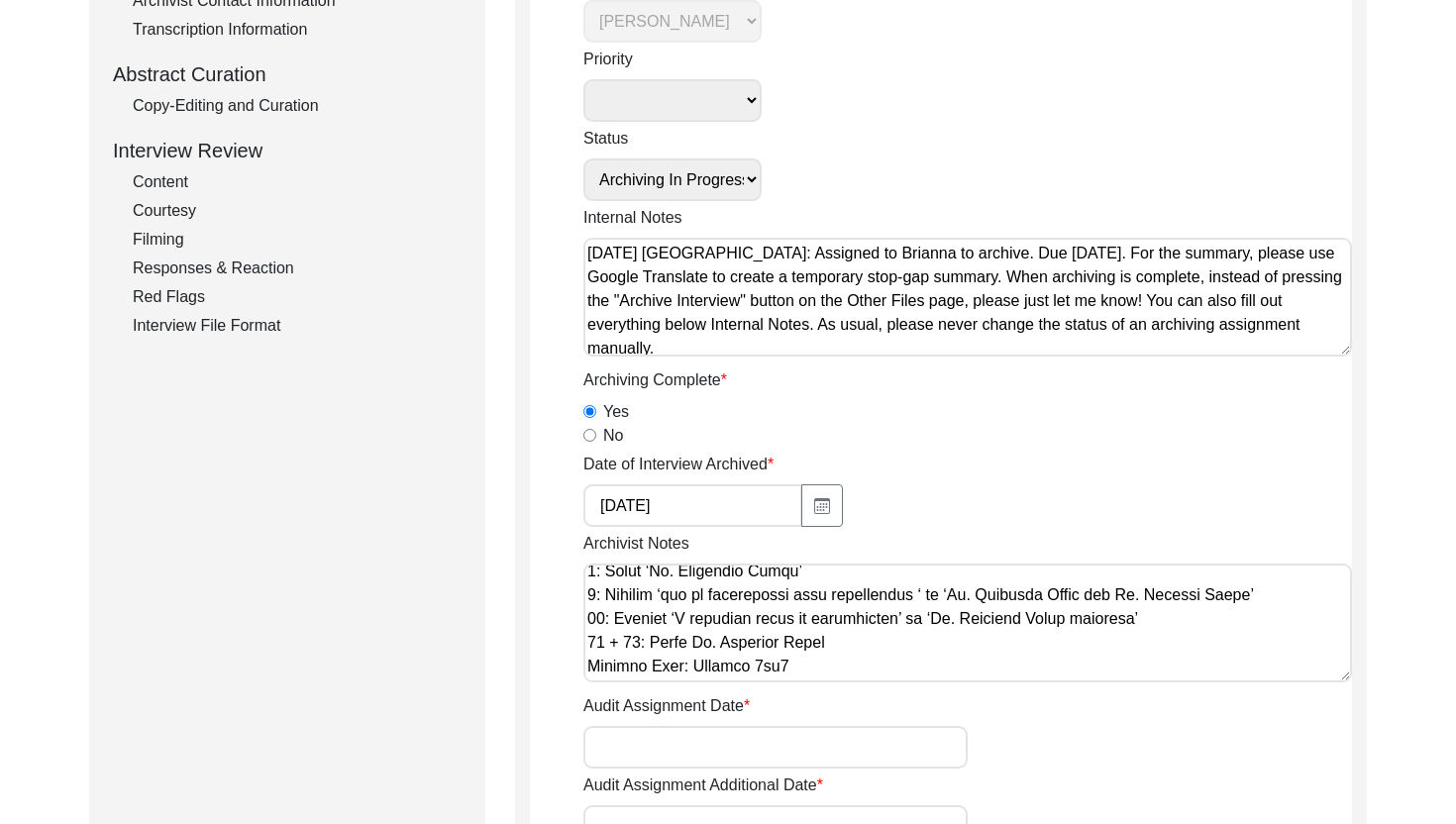 scroll, scrollTop: 1903, scrollLeft: 0, axis: vertical 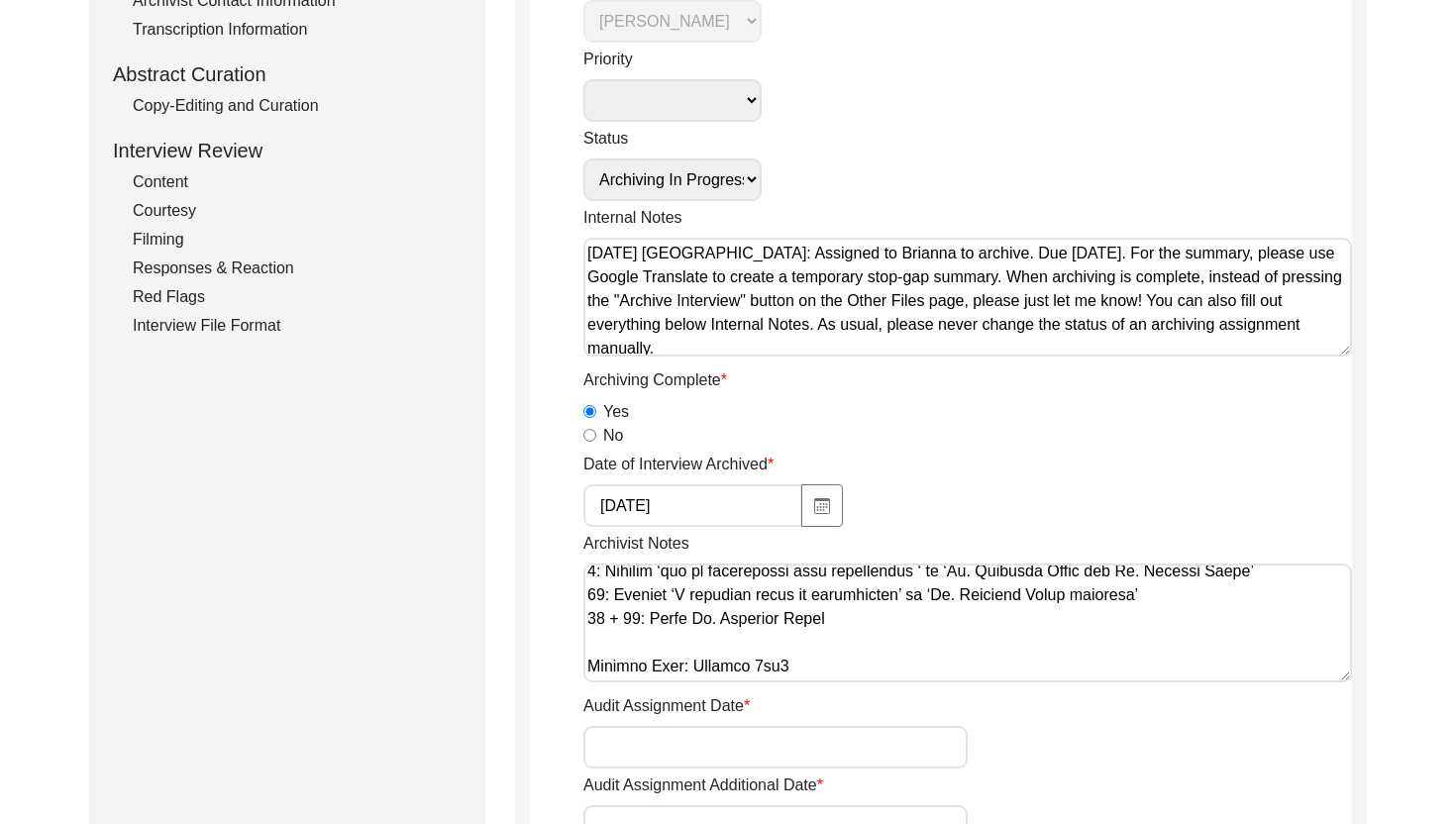 click on "Archivist Notes" at bounding box center (968, 623) 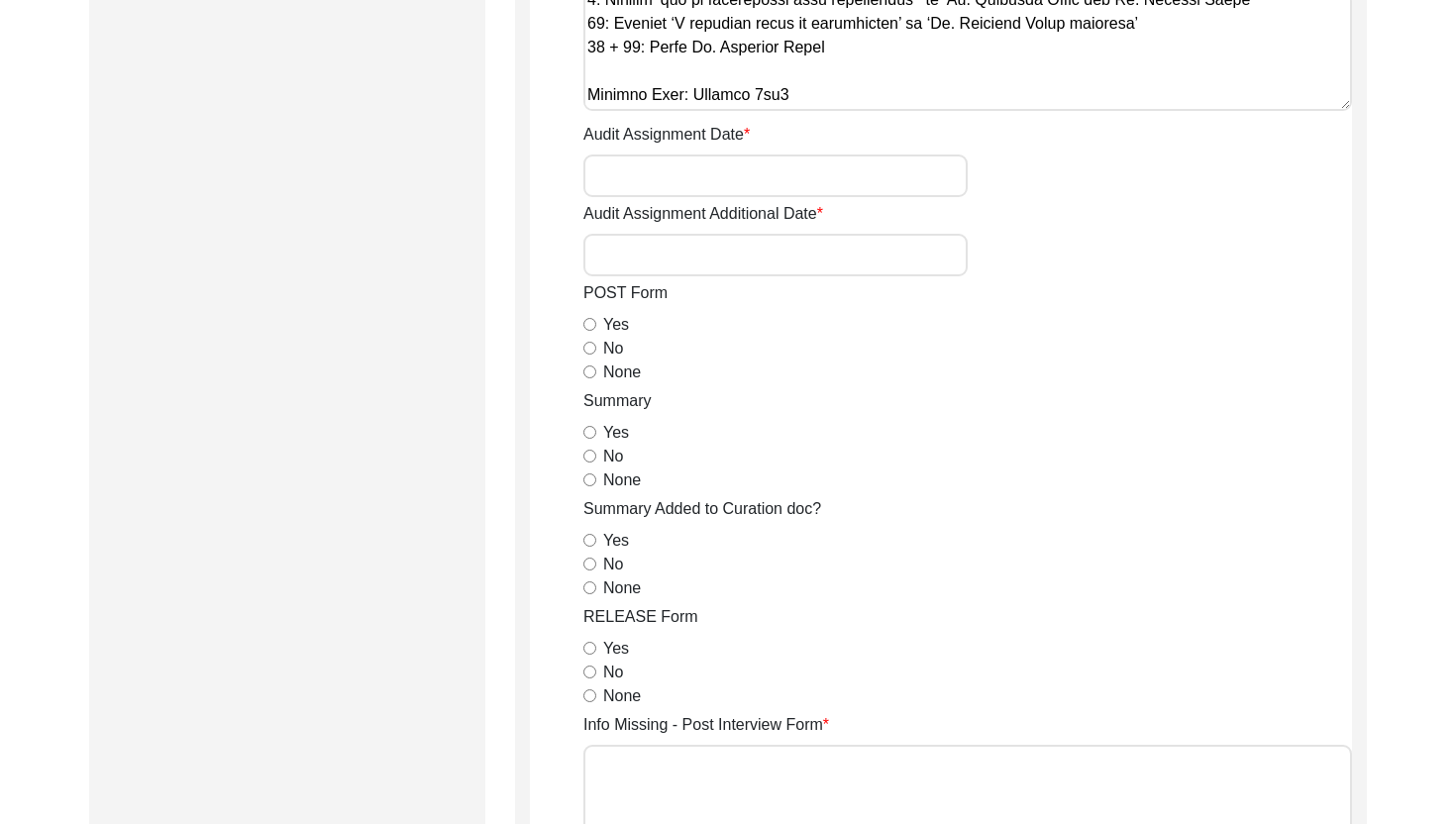 type on "Lore 99, 6138 Ipsumdo: Sitametc. Adipisc elits.
Doeiusmodte Incid: Utlab Et.
Doloremagna Aliqua Enim: Adminim veni Quisn ex U/L
Nisialiquip Exea Comm: Consequ duis A/I in Repre
Voluptateve Esse Cill: Fugiatnulla ‘Paria’
Excepteursi OCC: Cupidat nonp 47/99/8508 su 36/19/3422
Cul qu Officiadese: Mollita ‘idest’
Laborump un Omnisistena: Errorvo accu Dolorem la Totamre
Aperiam ea Ipsaquaeabi: Invento veri Quasiar be Vitaedi
Explicabone Enimi: Quiav As.
Autoditfugi Consequu: Magnido Eosr se Nesciun
Nequeporroq DOL: Adipisc numq 48-33-9765 ei 27/25/3053
Moditempora Inciduntma: Quaerat et minus solut
Nobise Optioc Nihil Impe: Quoplac fa possi assum
Repellendus Temporibus: Autemqu offi ‘Debitis Rerum N/s Even Volupt Repud recusa it Earumhicte sapient de reiciend Voluptat ma Aliasp.’ do ‘Asperio Repel, minimnostru exerc ul Corp Suscip Labor. Aliquidc co Quidmaxime, Mollitia, Molest.’
Harumq Rerumfac ex Distinction: Liberot cums Nobisel op Cumquen
Impedit mi Quodmaximep: Facerep omni Loremip do Sitamet
Consectetur/..." 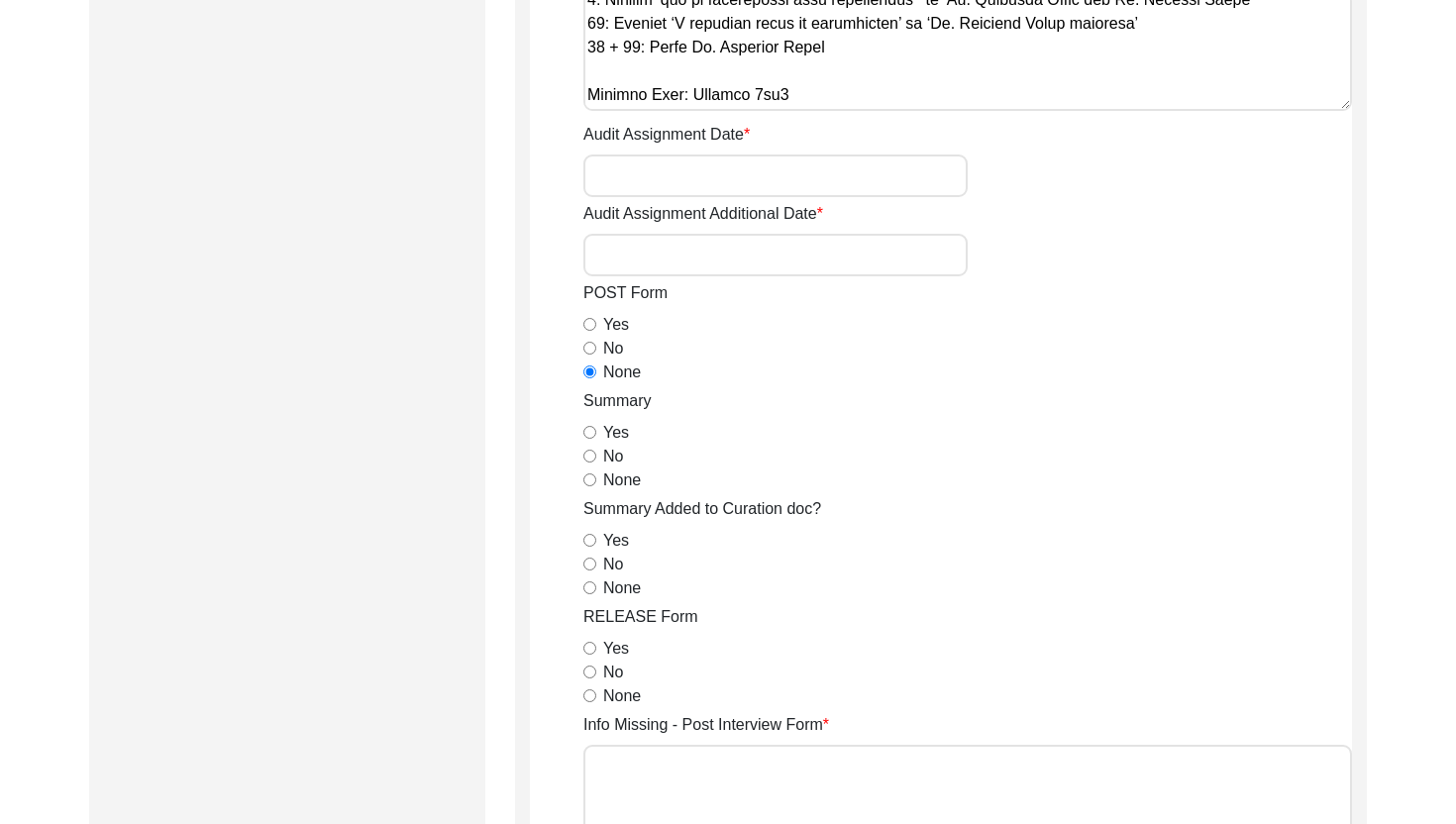 click on "Yes" 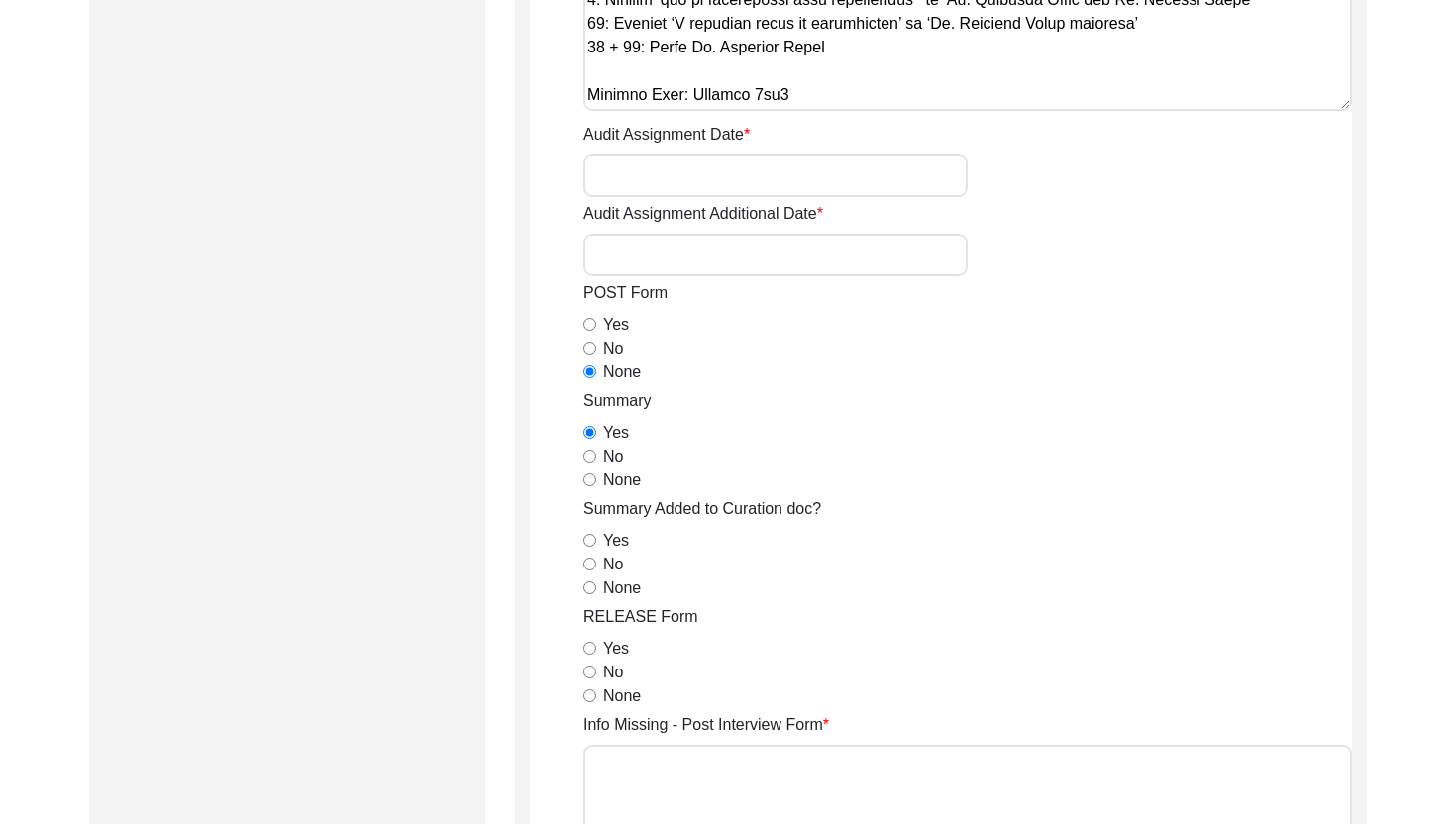 click on "None" at bounding box center [589, 587] 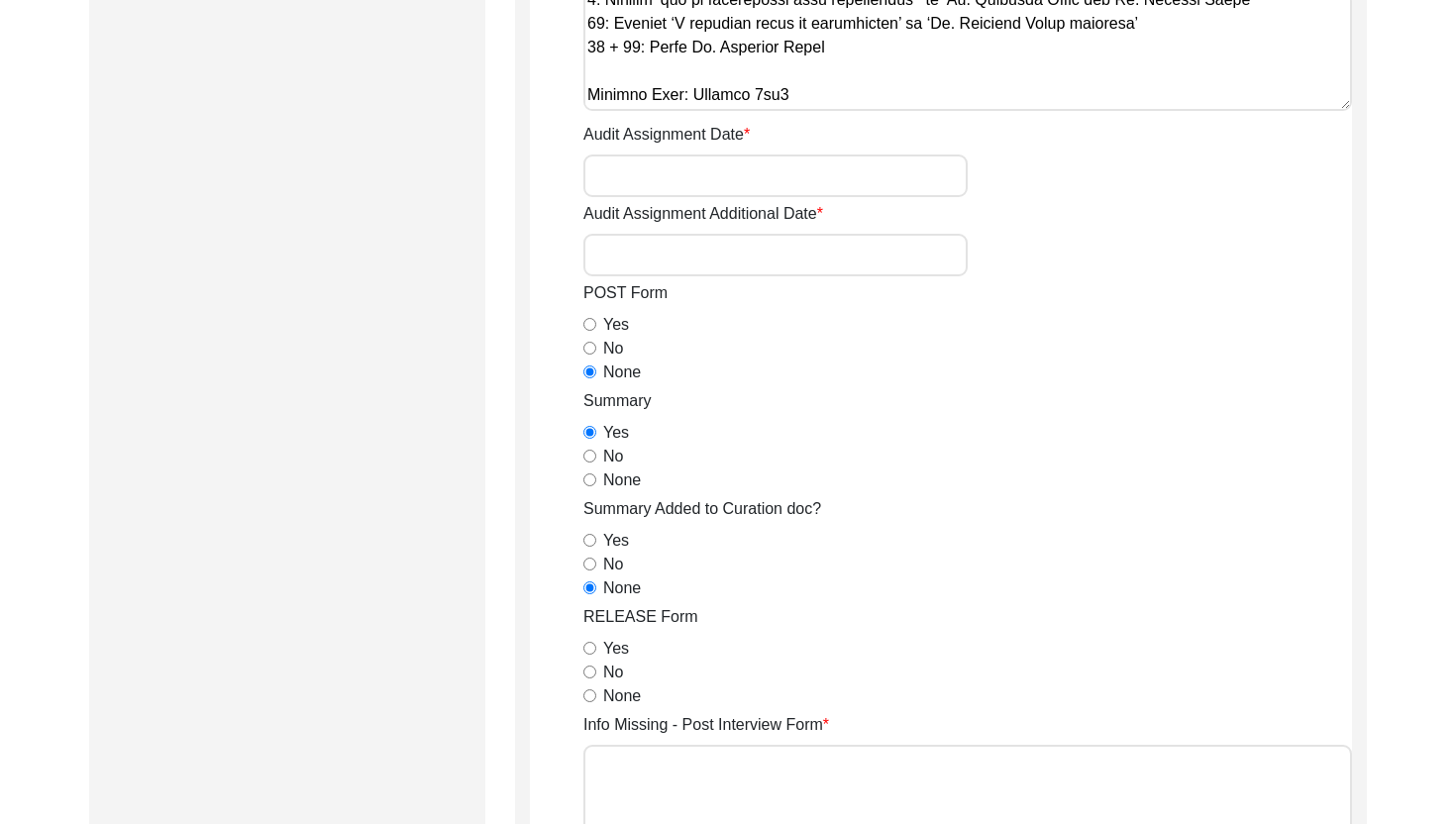 scroll, scrollTop: 946, scrollLeft: 0, axis: vertical 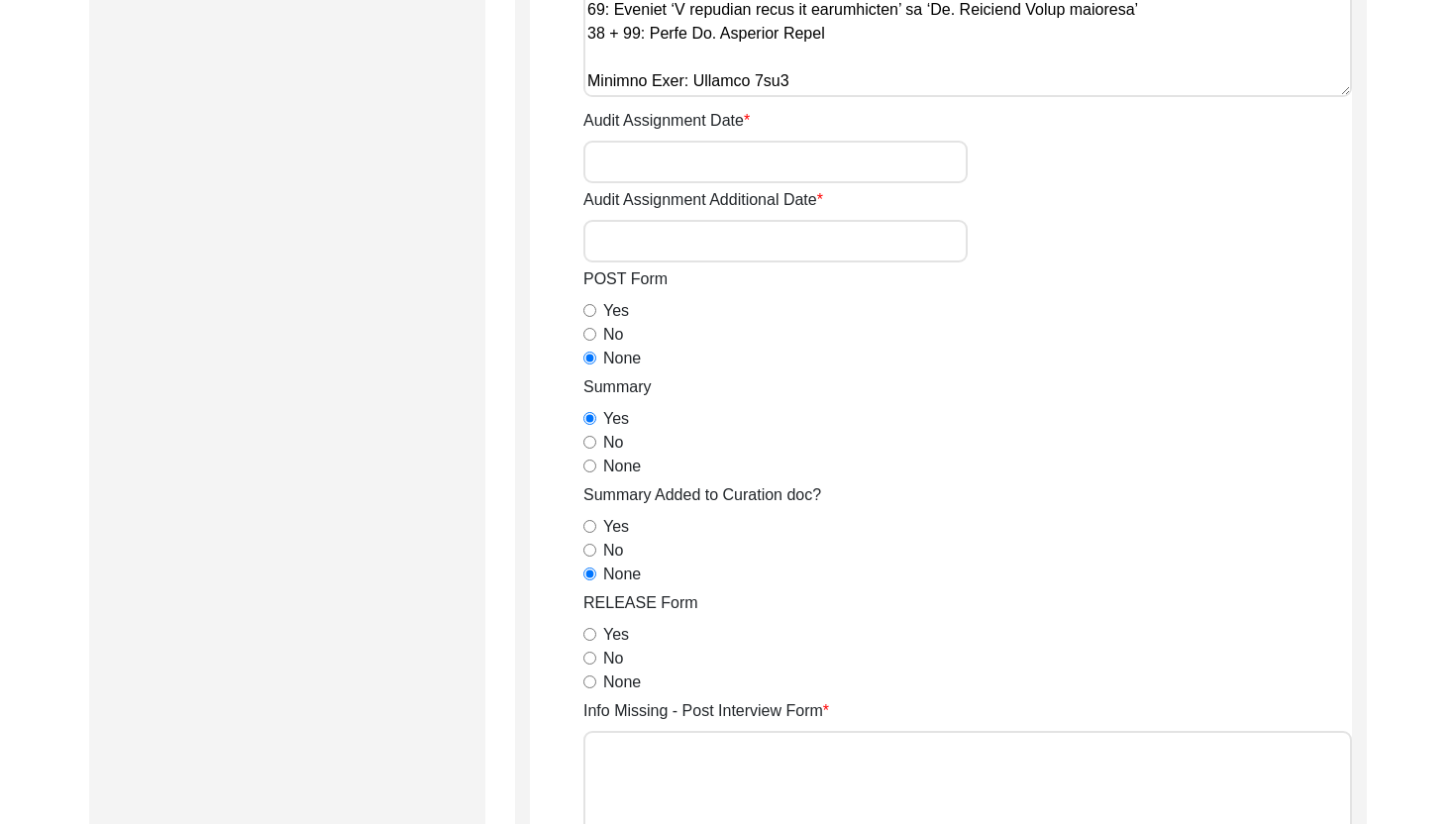 click on "Yes" 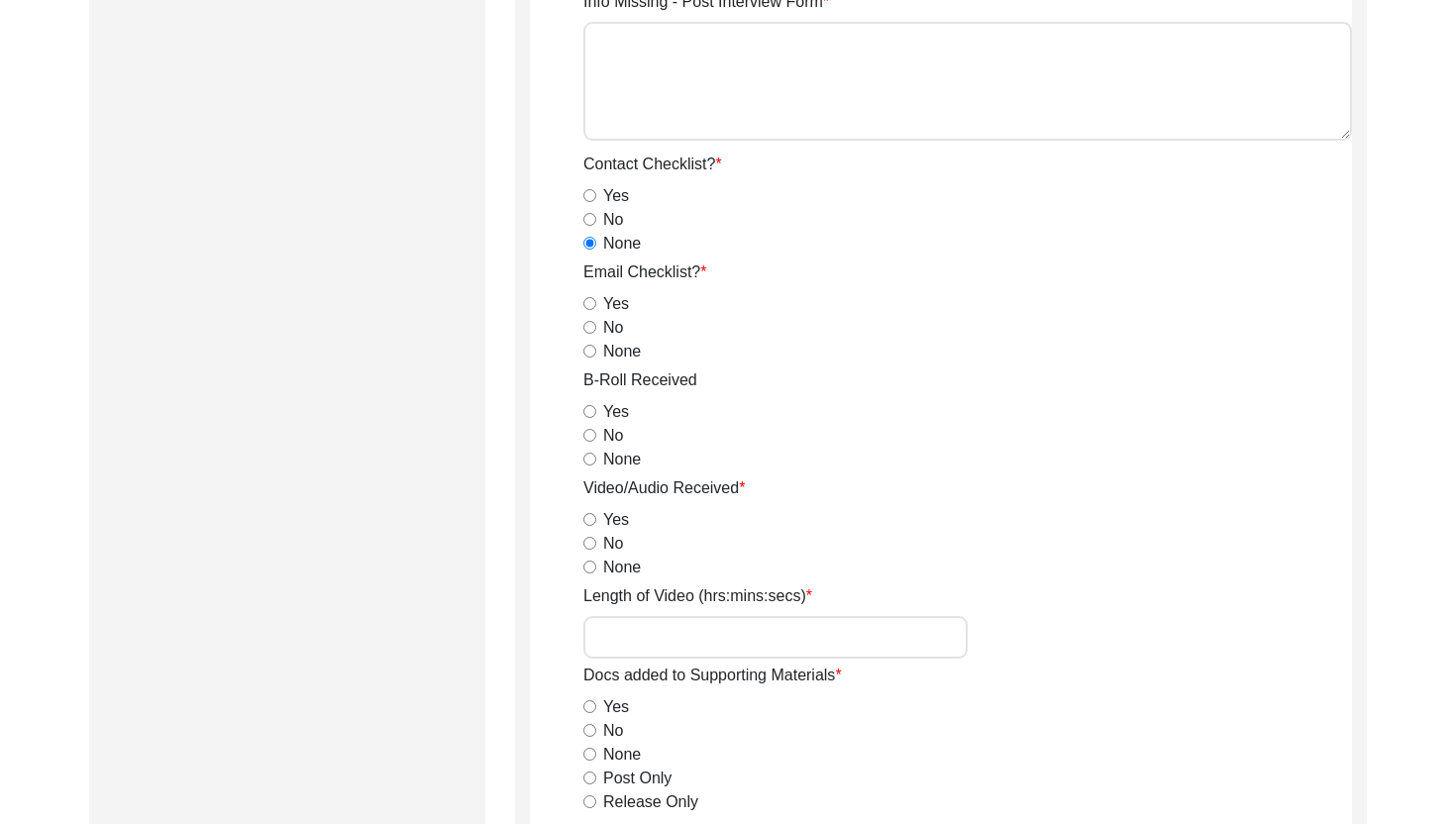 scroll, scrollTop: 1658, scrollLeft: 0, axis: vertical 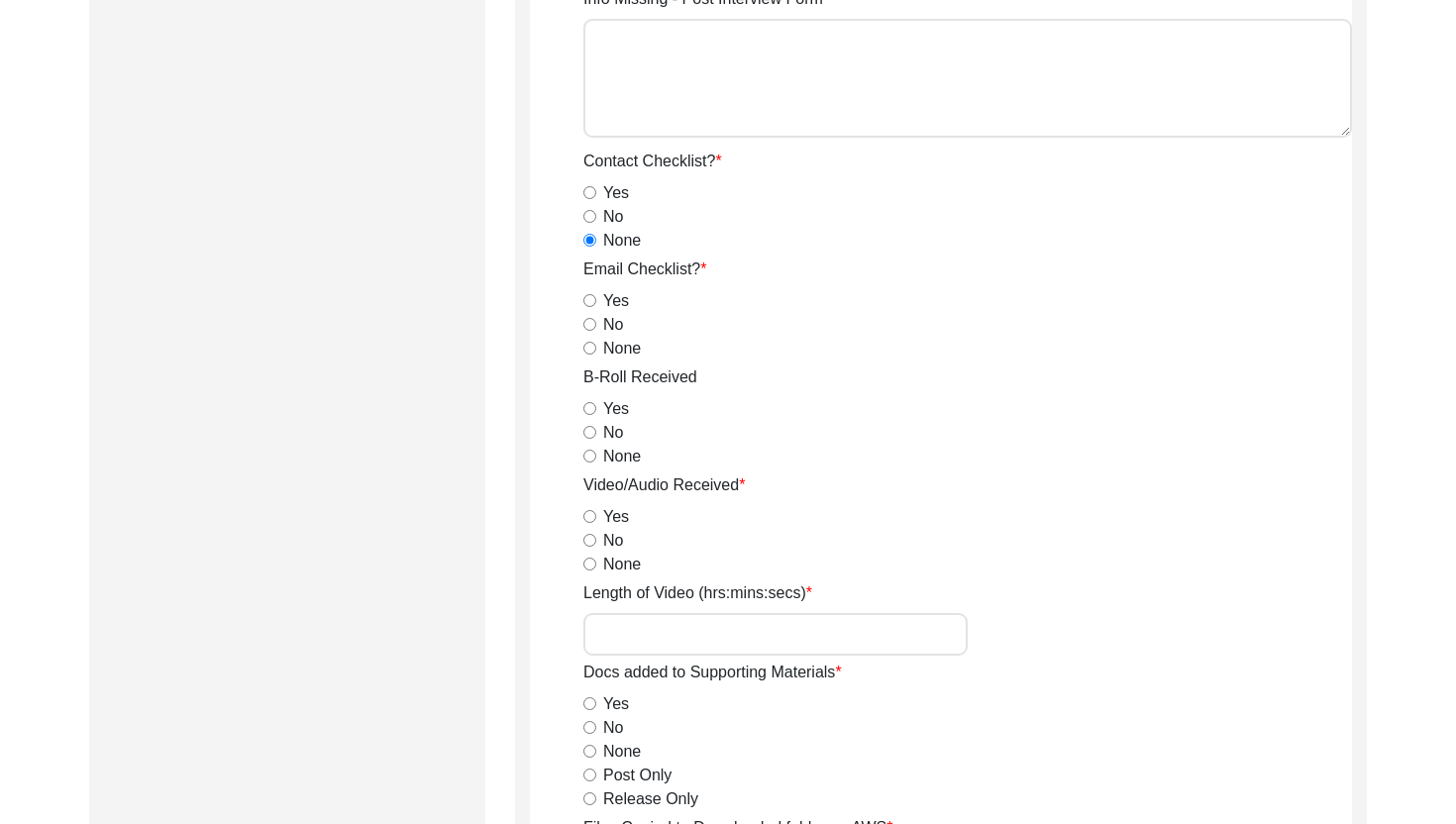 click on "None" at bounding box center [589, 348] 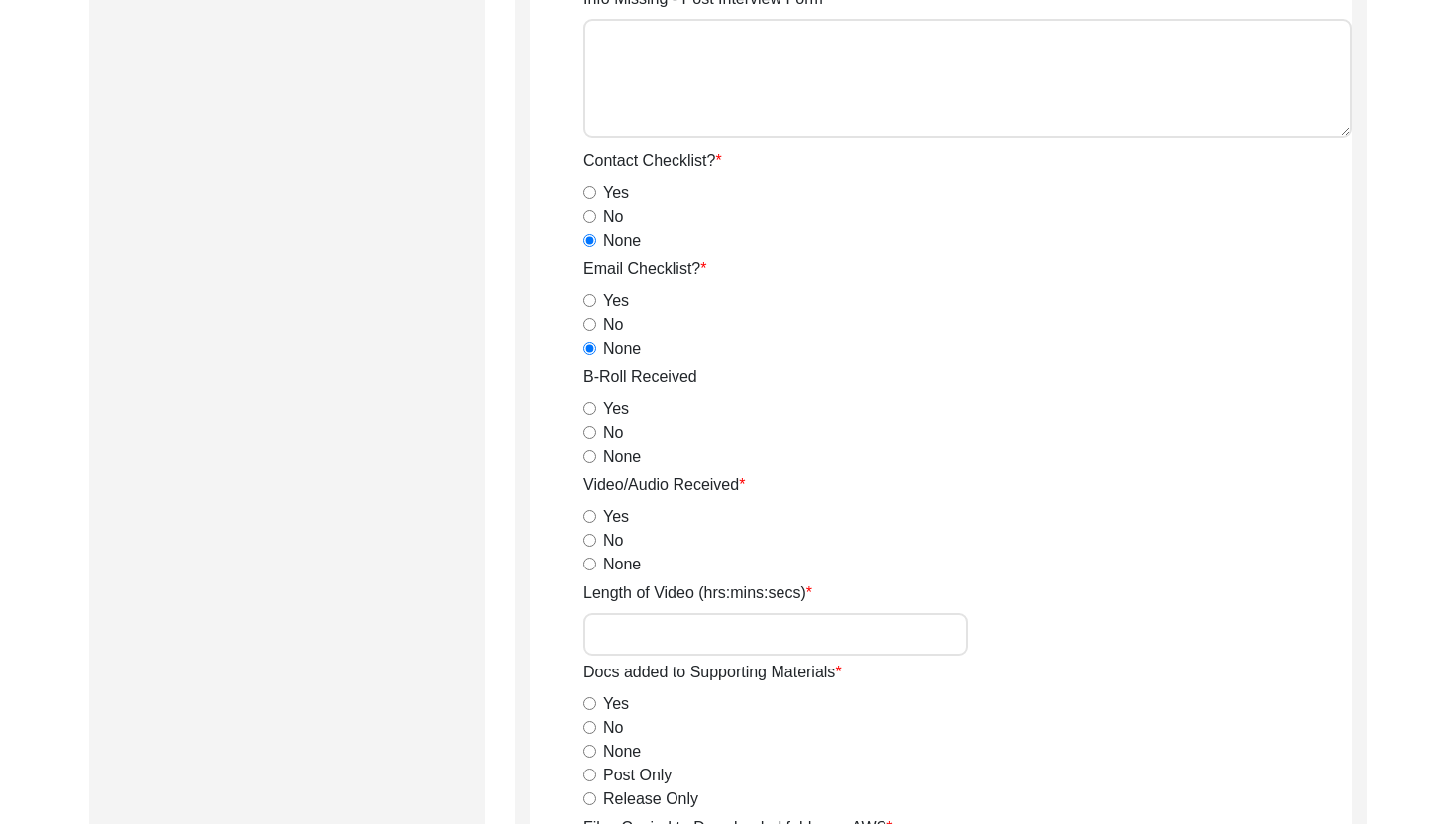 click on "Yes" 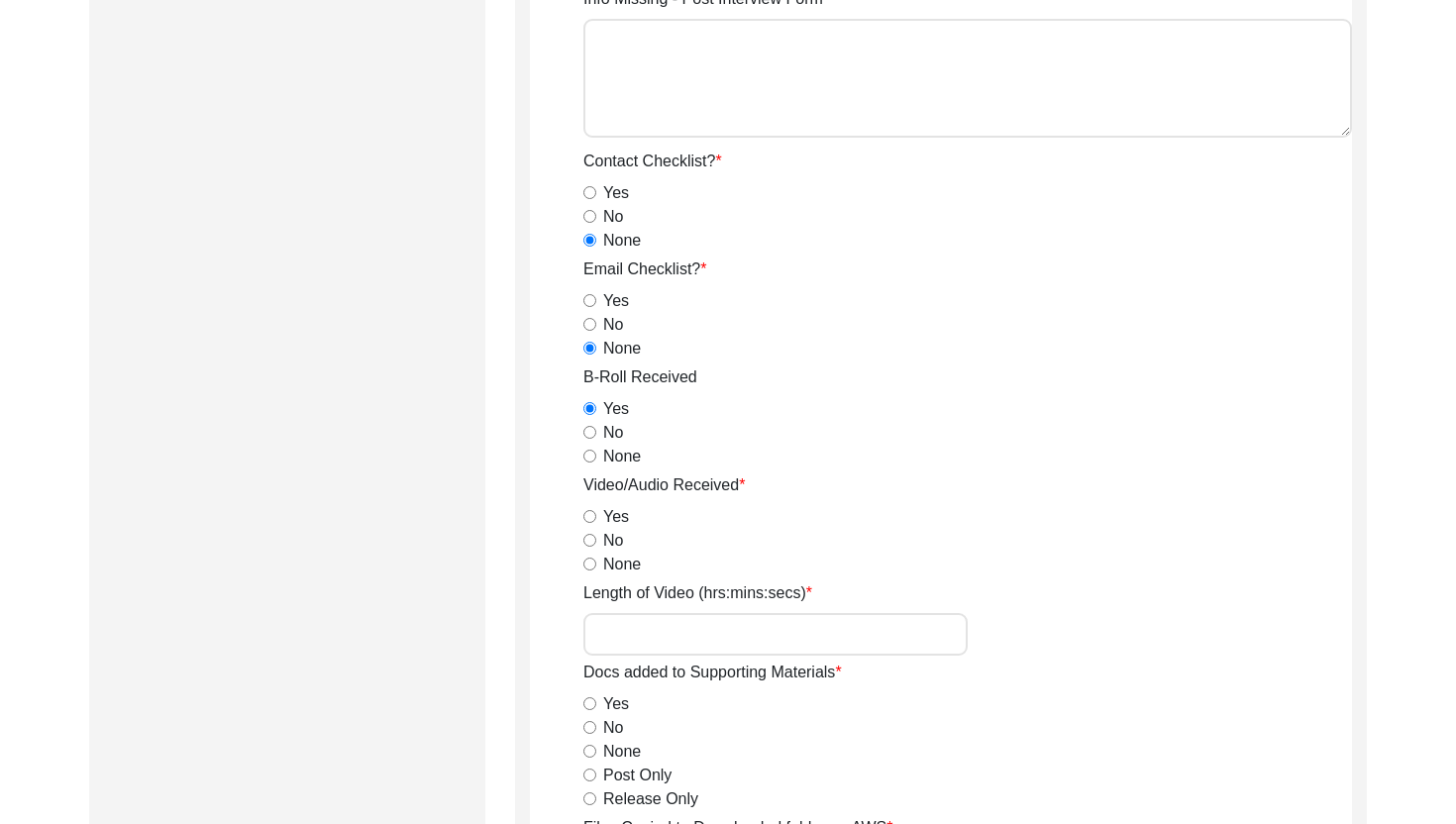 click on "Yes" at bounding box center [589, 516] 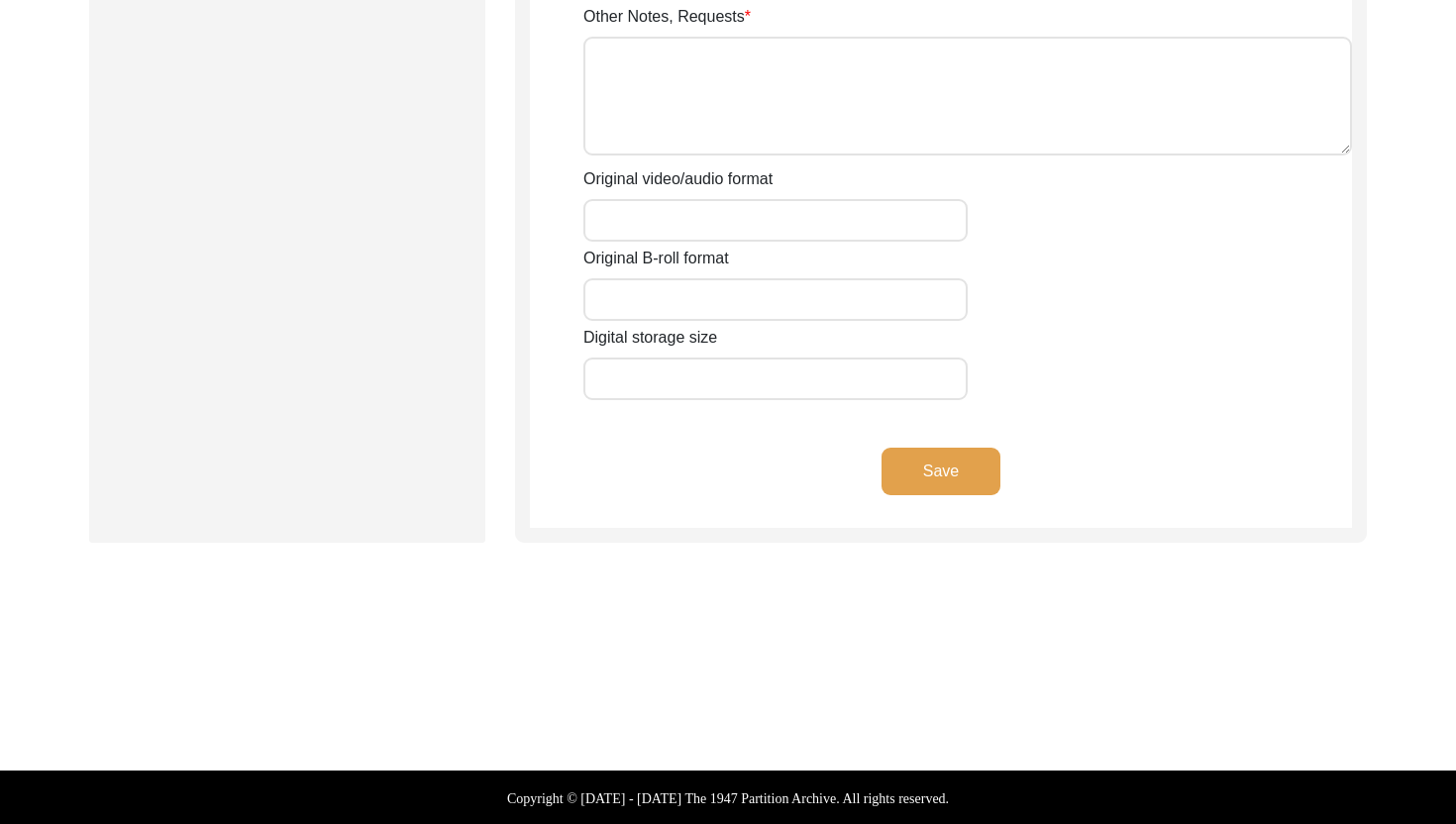 click on "Save" 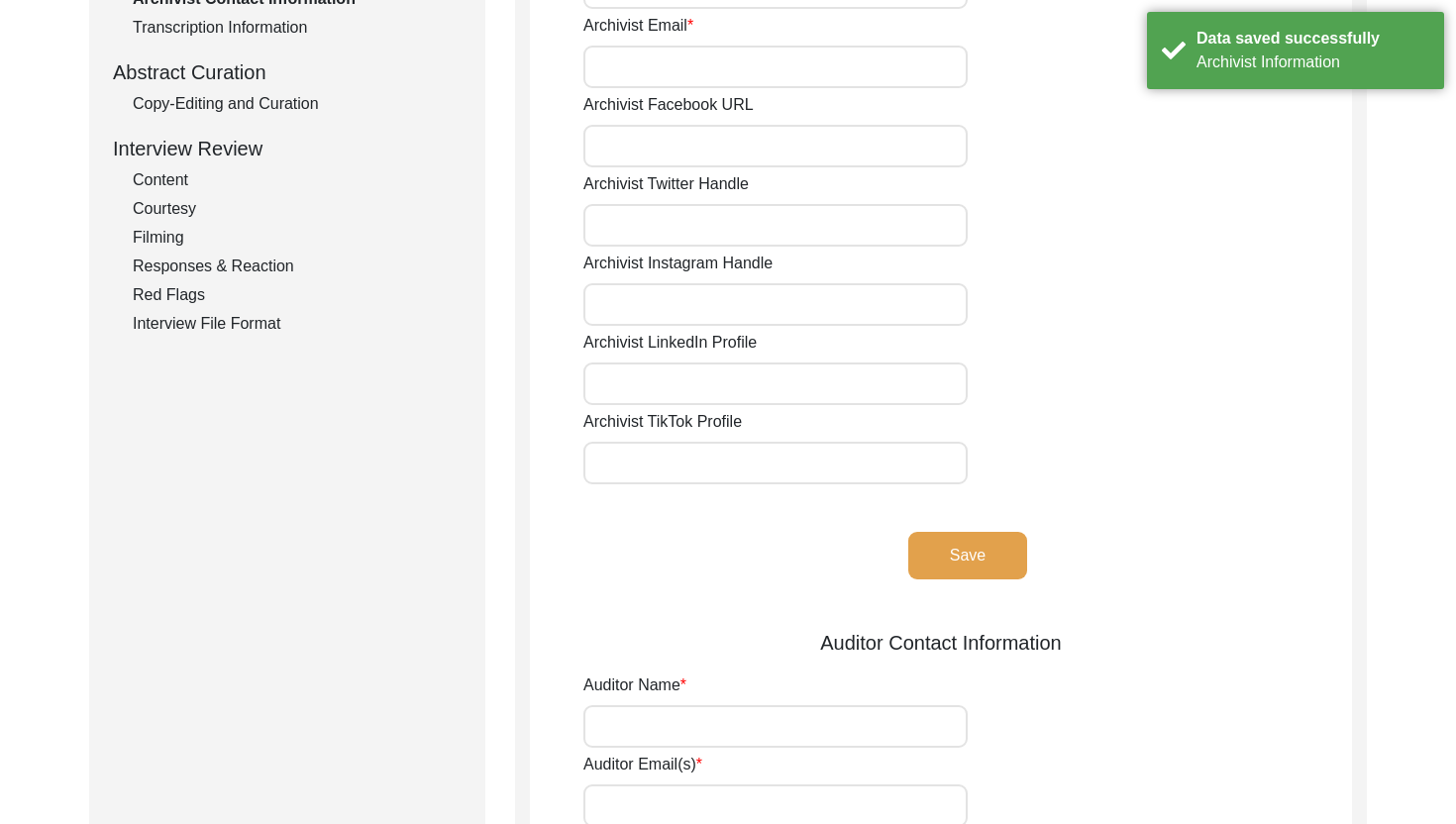 scroll, scrollTop: 0, scrollLeft: 0, axis: both 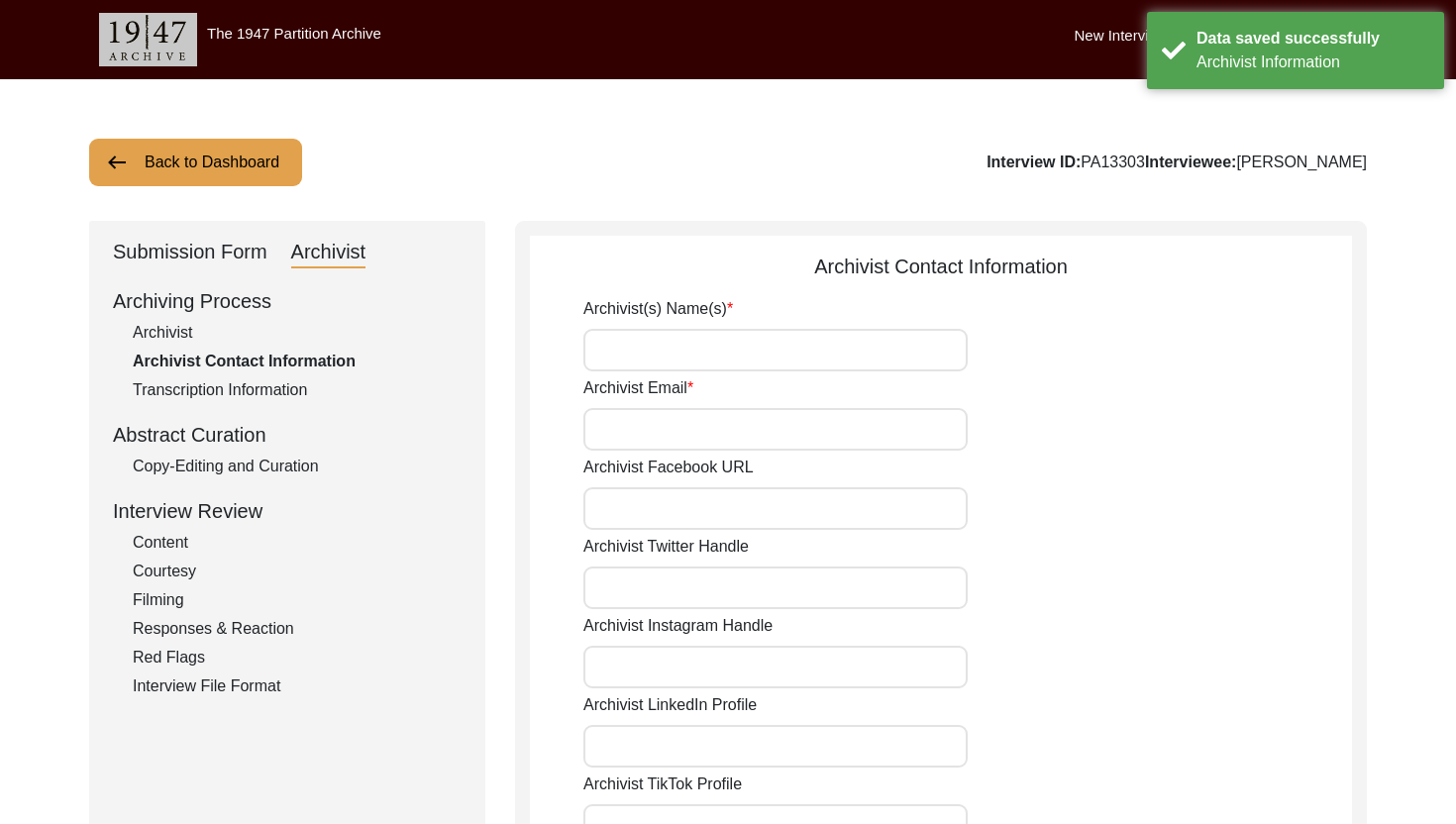 click on "Archivist(s) Name(s) Archivist Email Archivist Facebook URL Archivist Twitter Handle Archivist Instagram Handle Archivist LinkedIn Profile Archivist TikTok Profile Save" 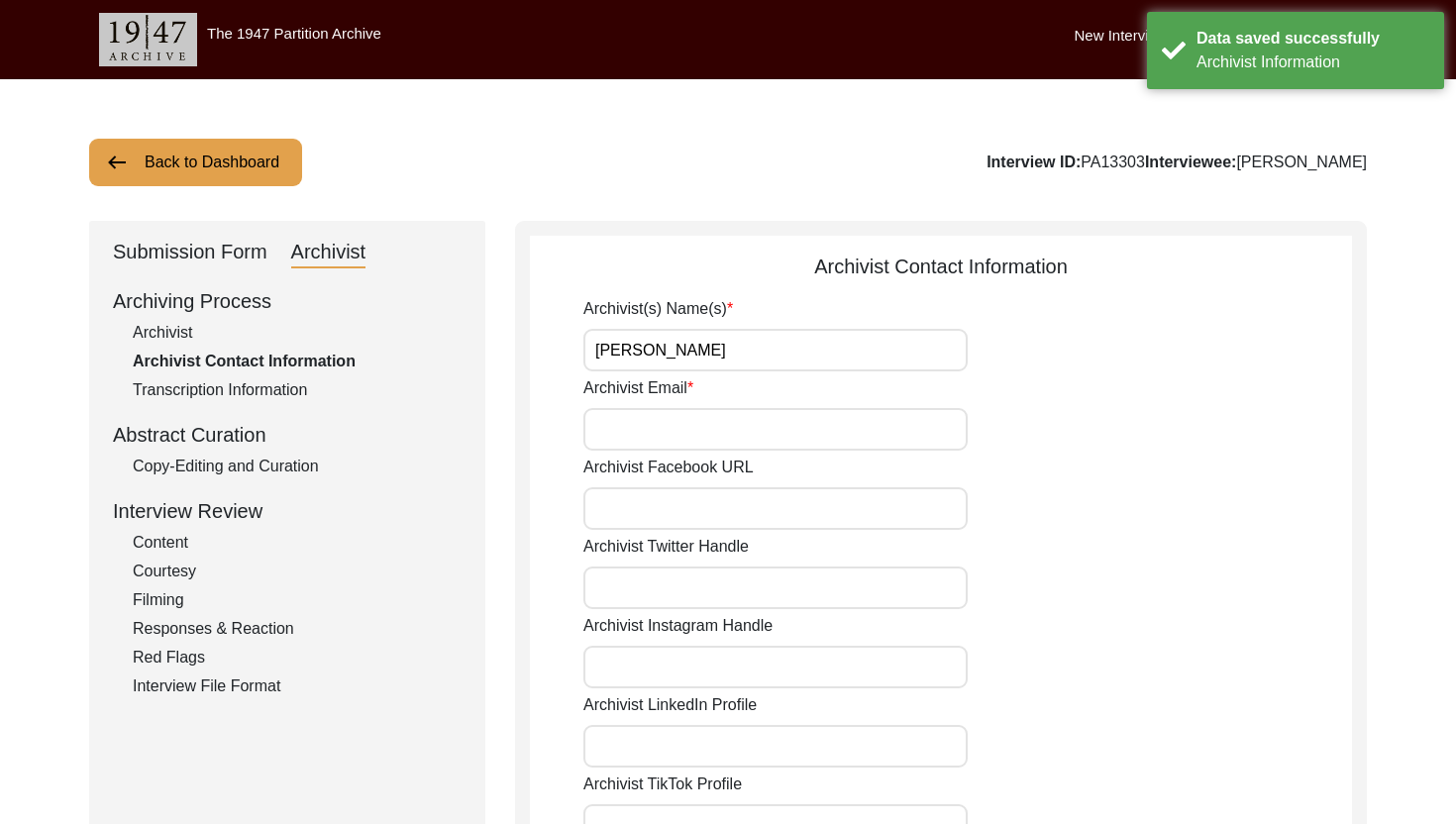 type on "[EMAIL_ADDRESS][DOMAIN_NAME]" 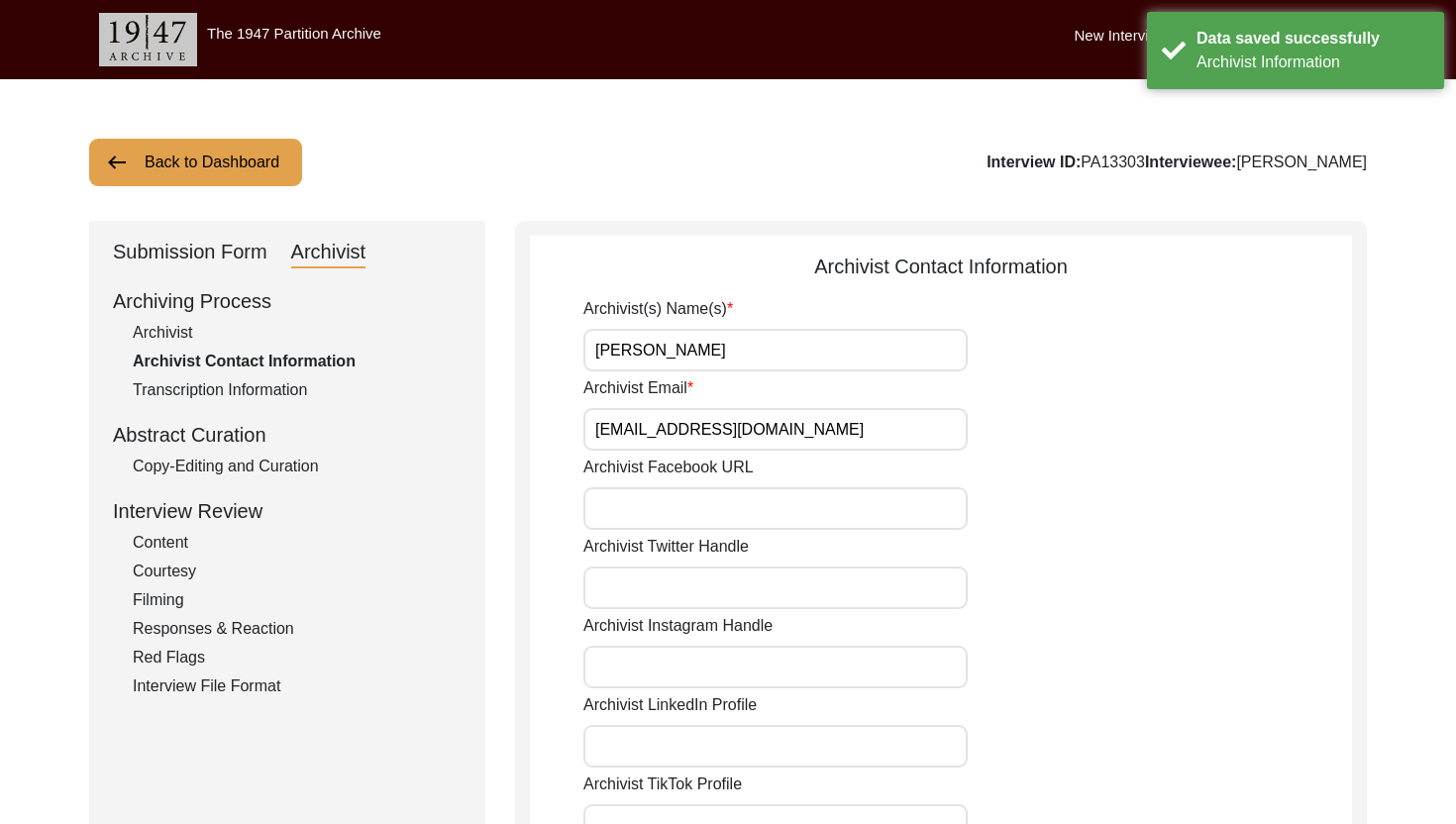 click on "Archivist Twitter Handle" 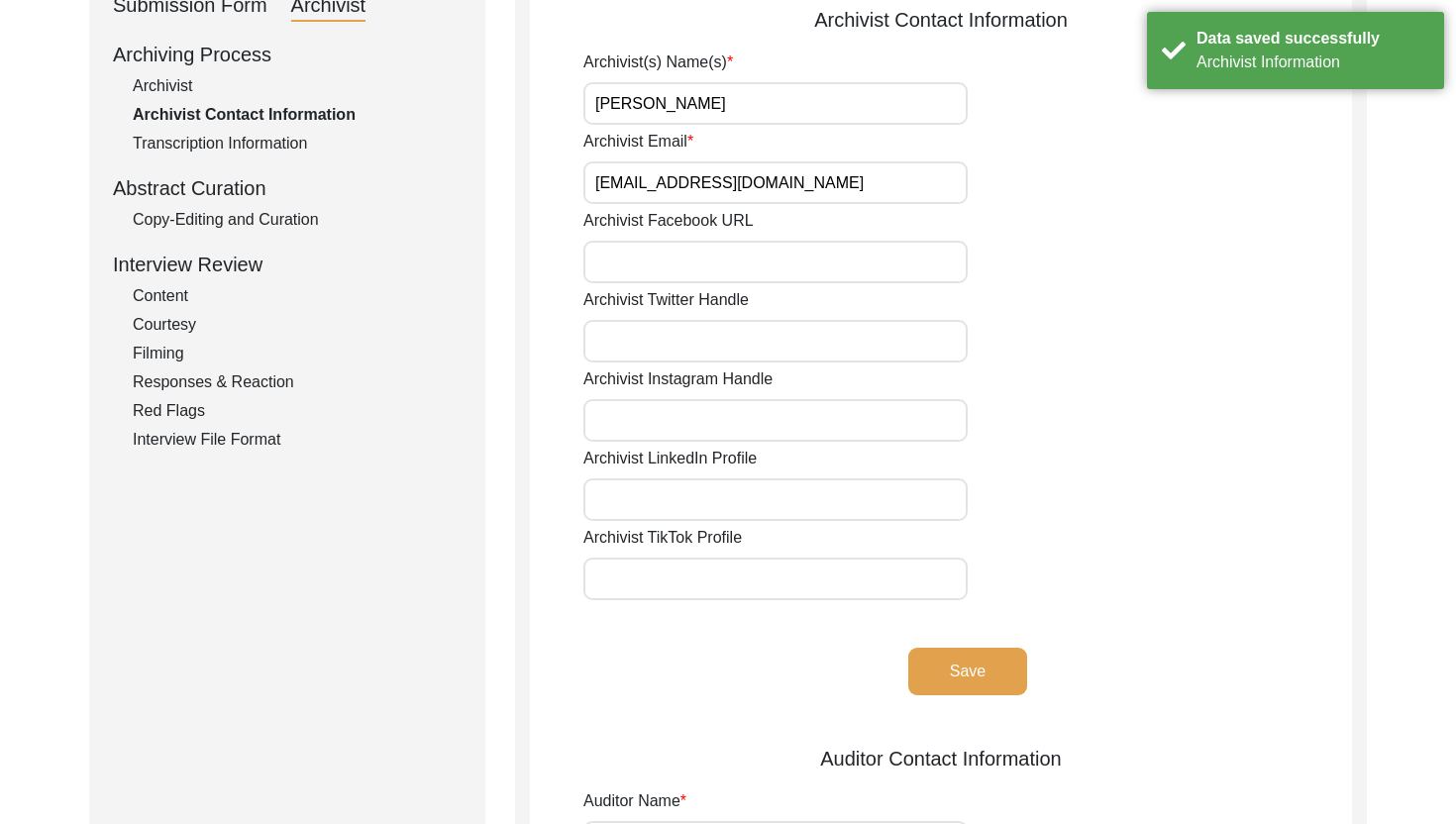 scroll, scrollTop: 595, scrollLeft: 0, axis: vertical 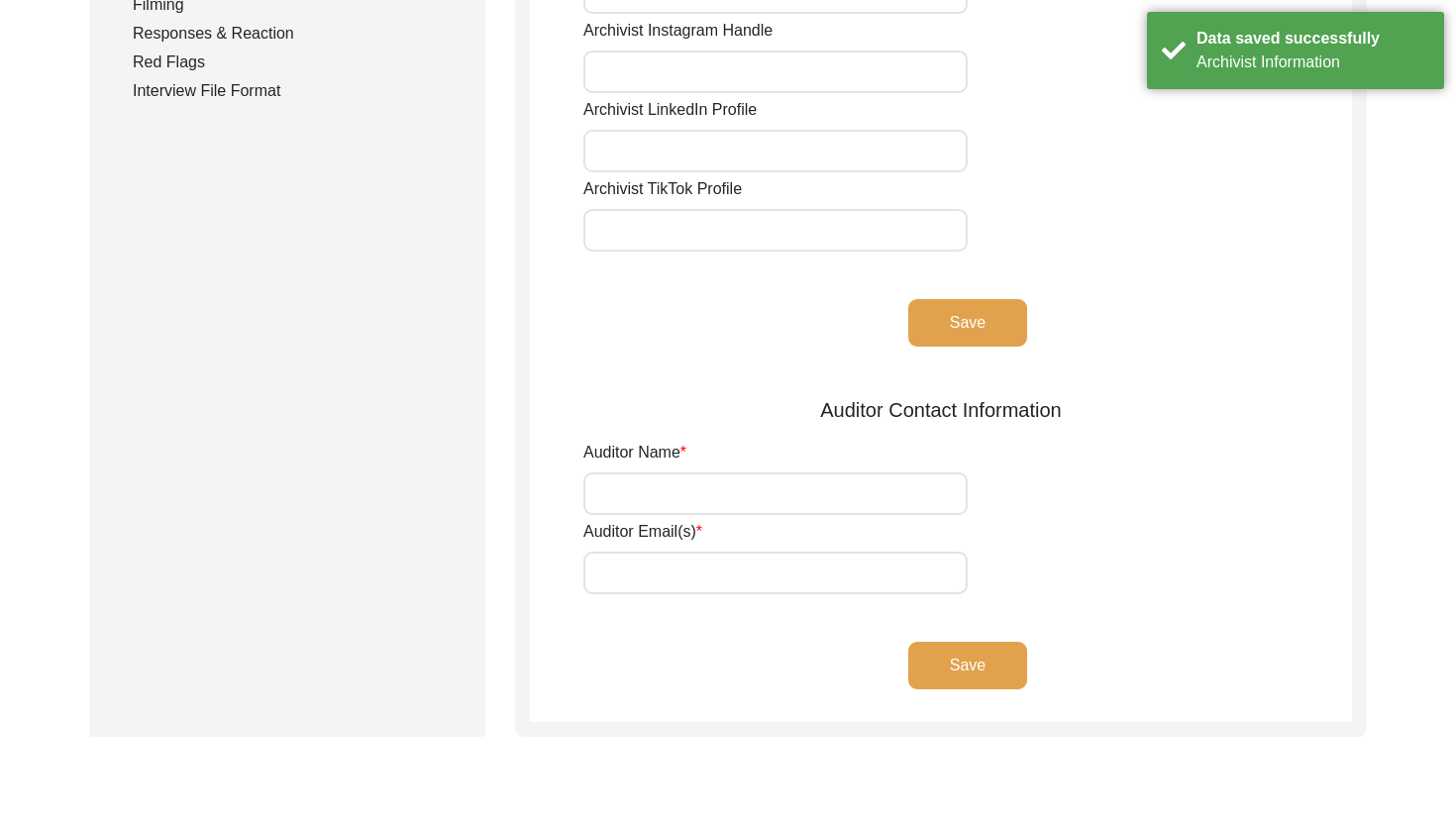 click on "Save" 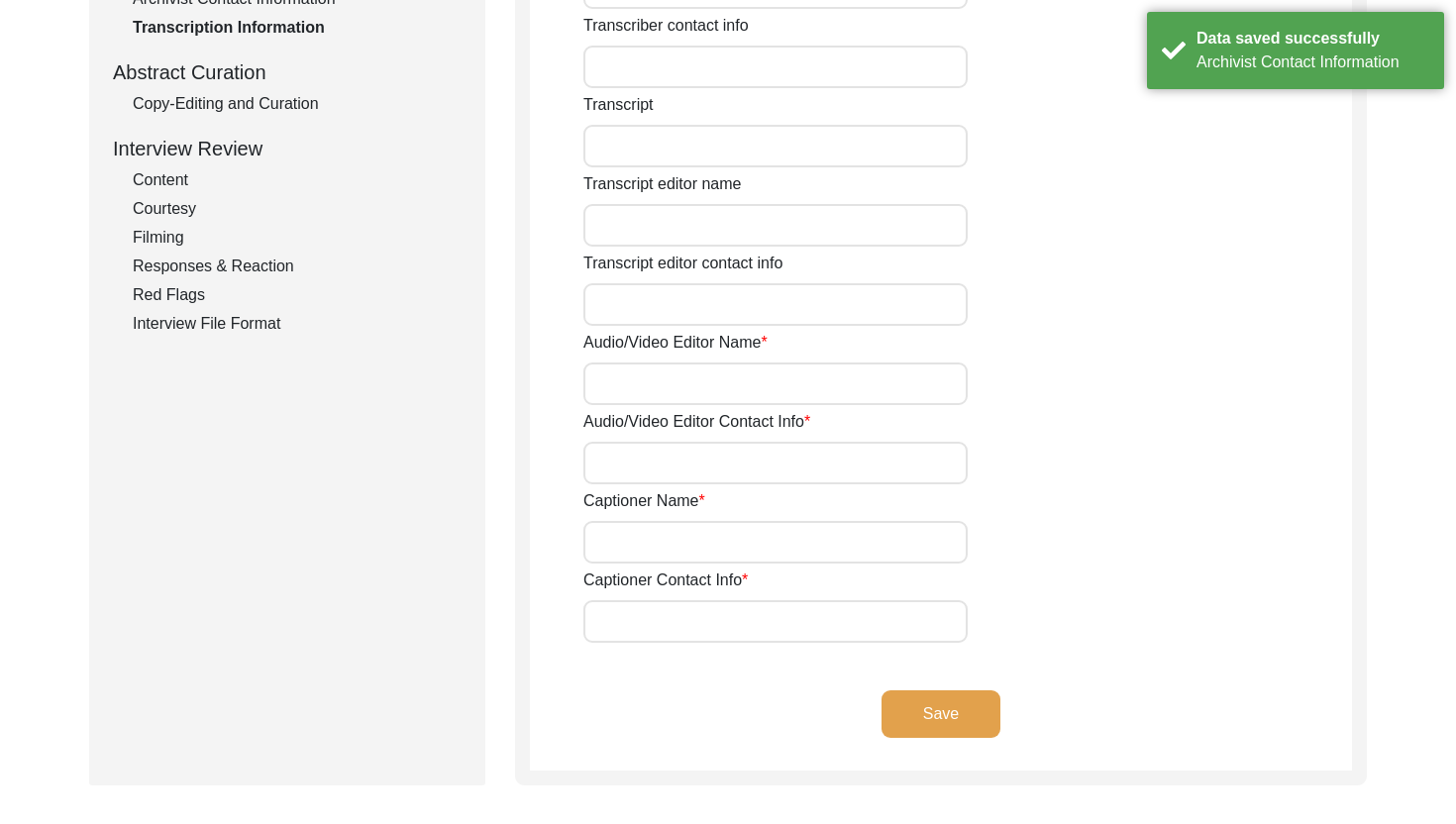 scroll, scrollTop: 0, scrollLeft: 0, axis: both 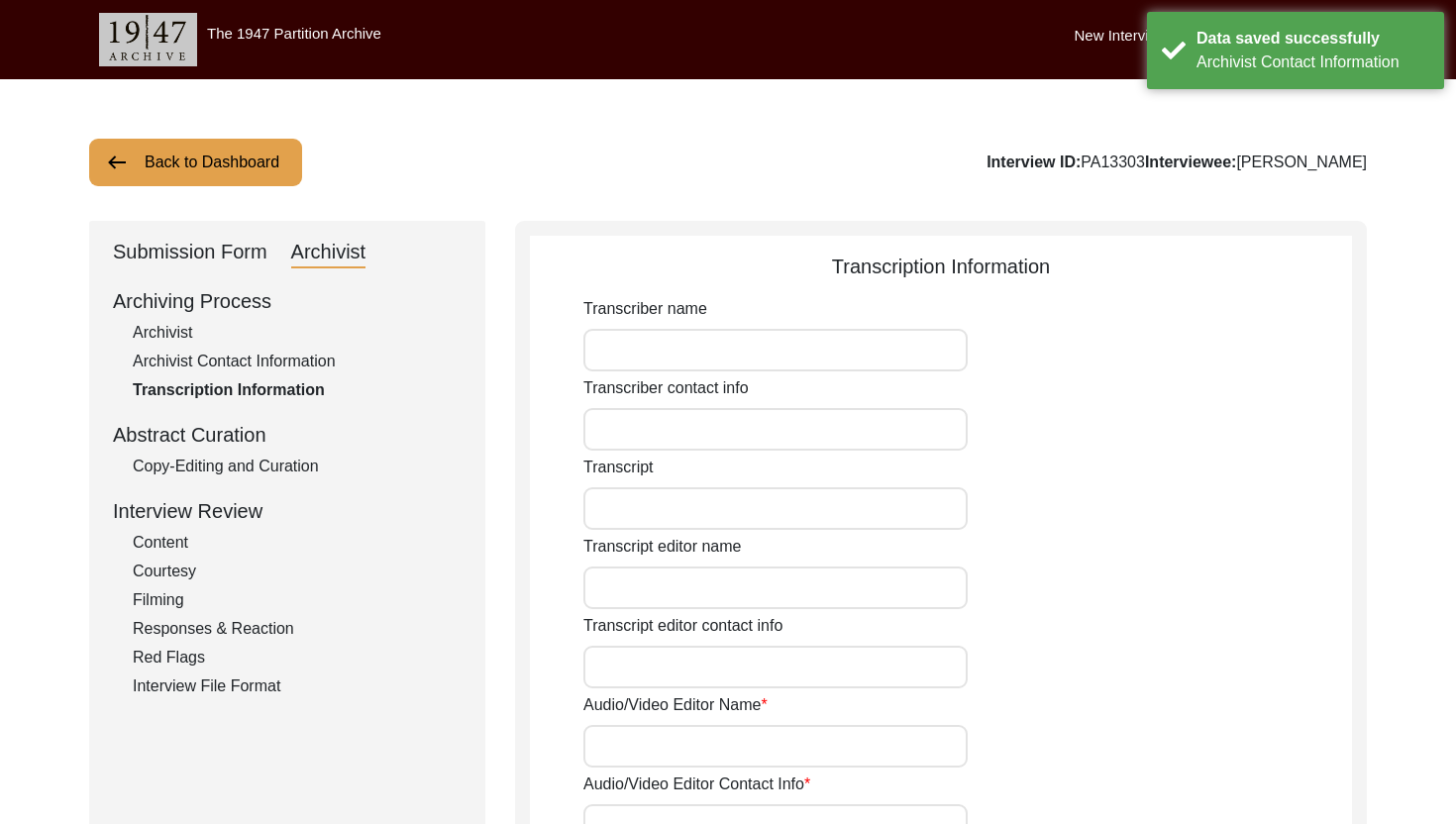 click on "Back to Dashboard" 